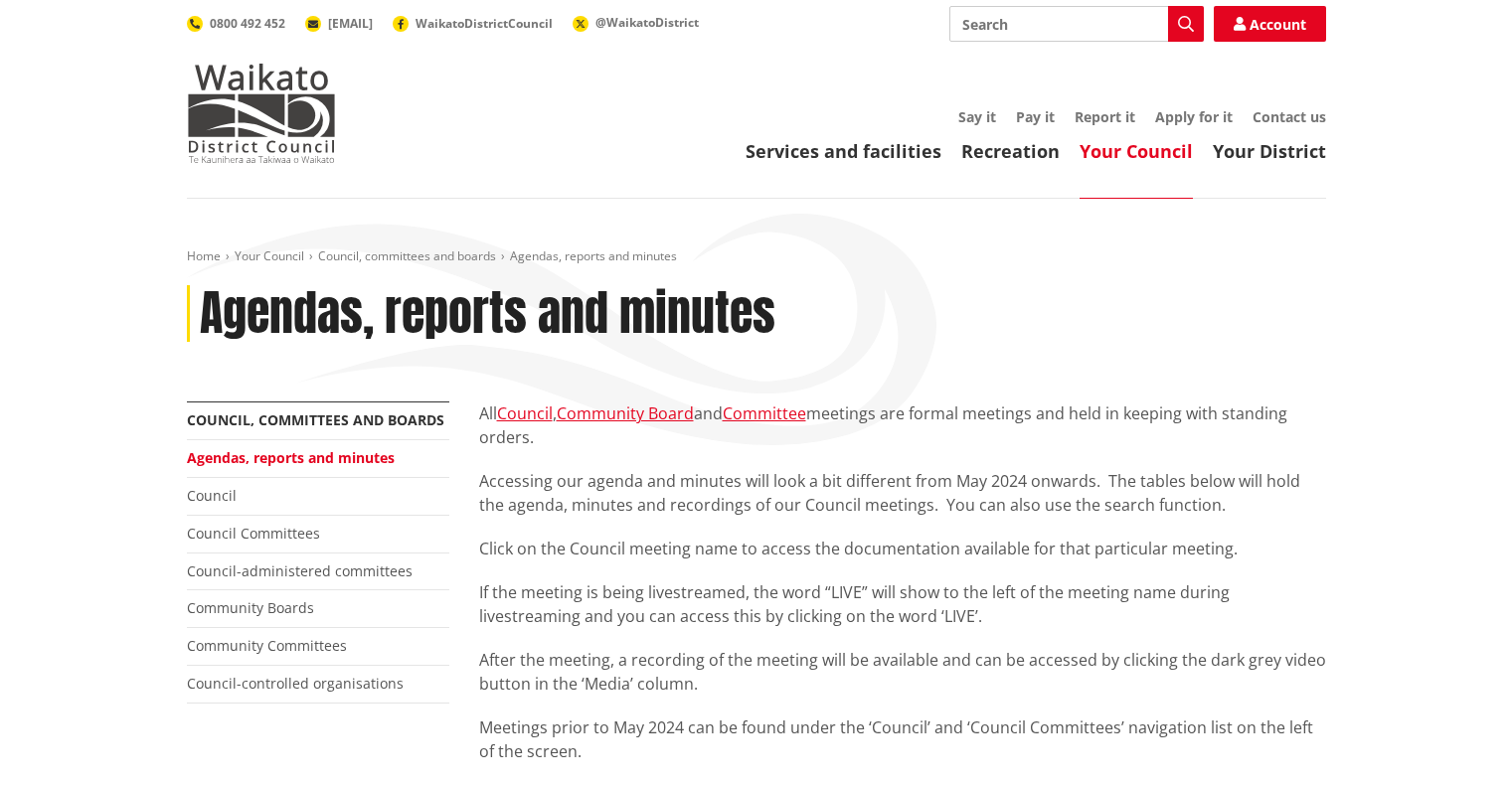 scroll, scrollTop: 819, scrollLeft: 0, axis: vertical 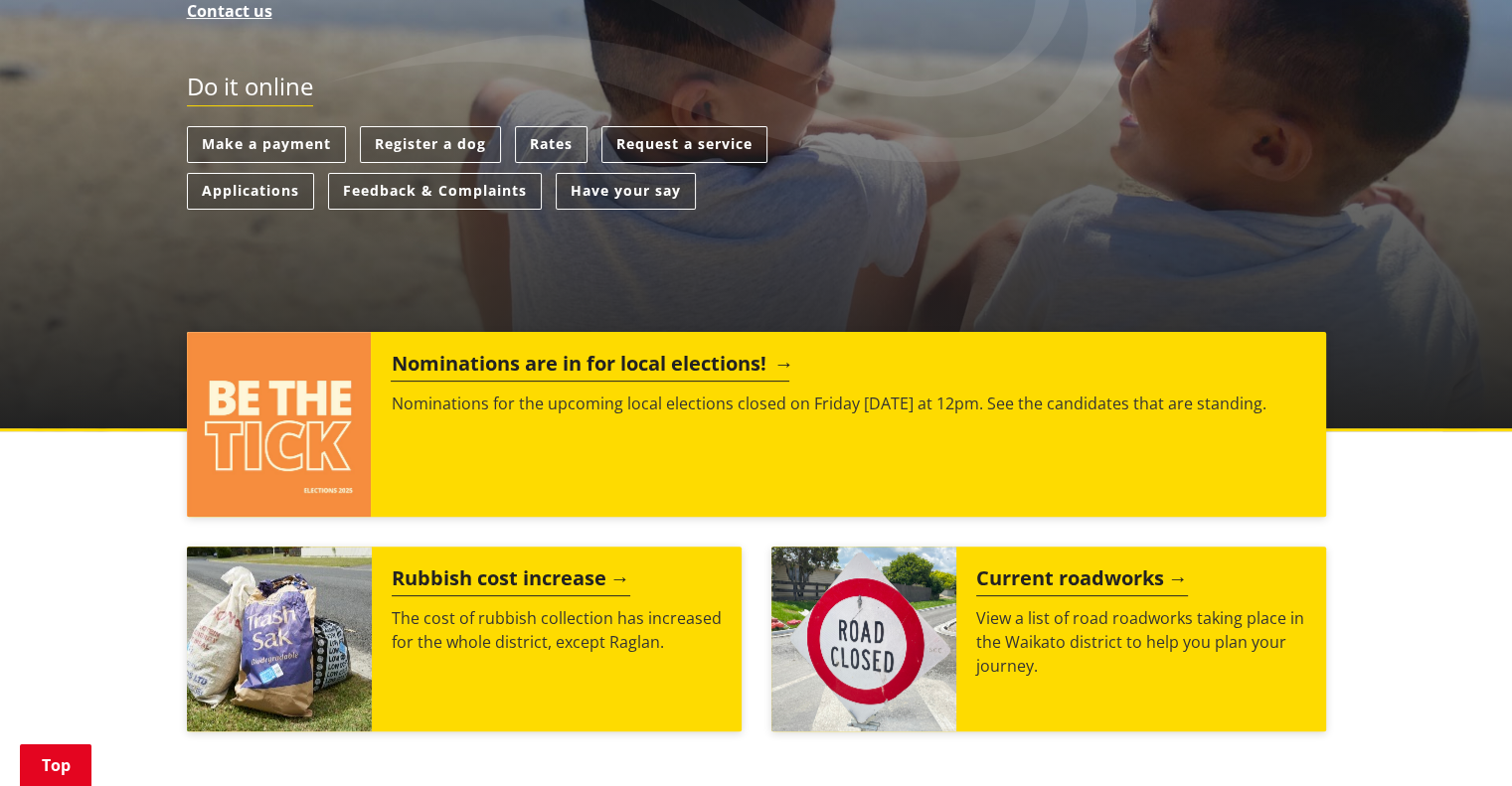 click at bounding box center (279, 424) 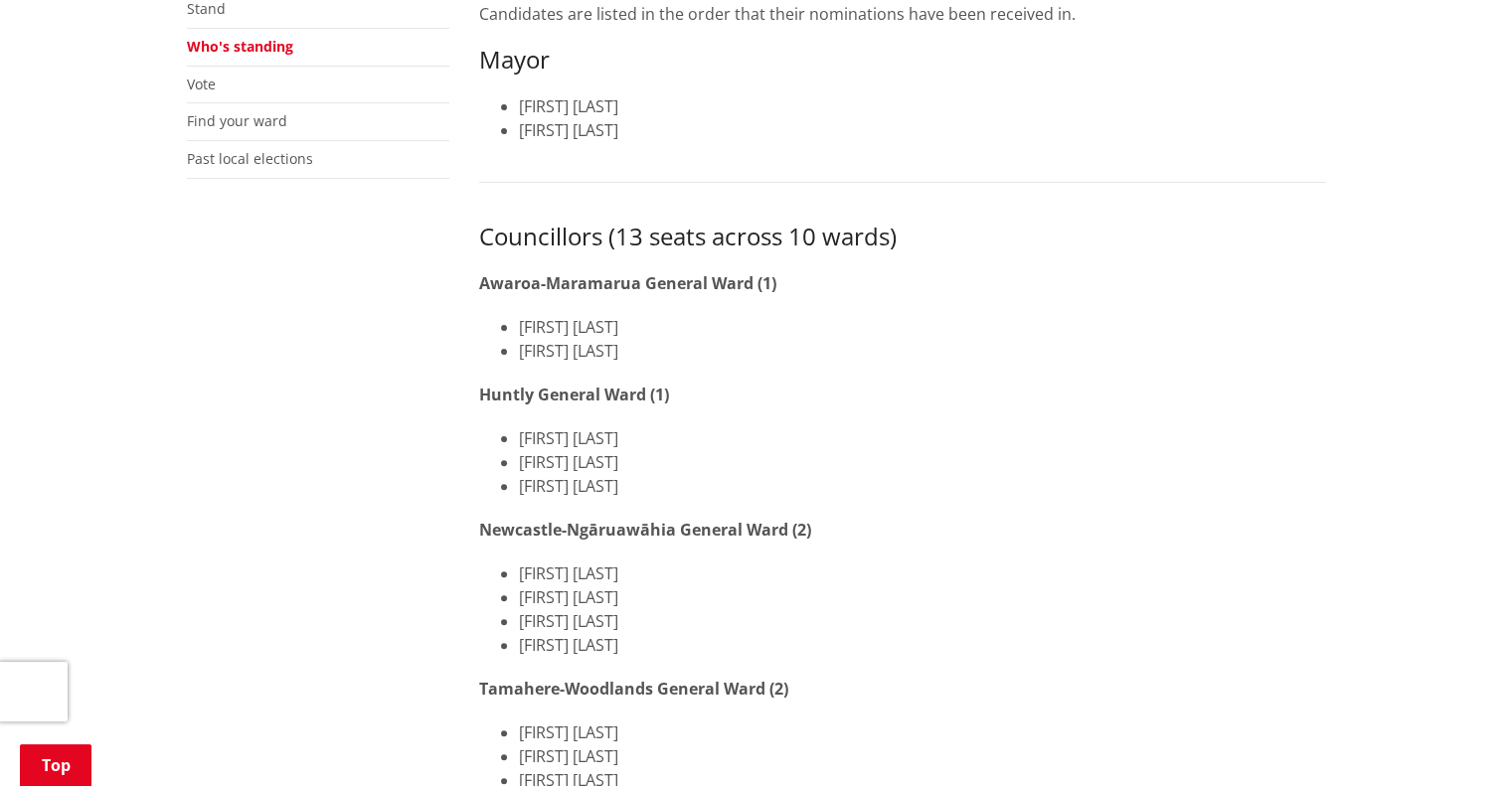 scroll, scrollTop: 497, scrollLeft: 0, axis: vertical 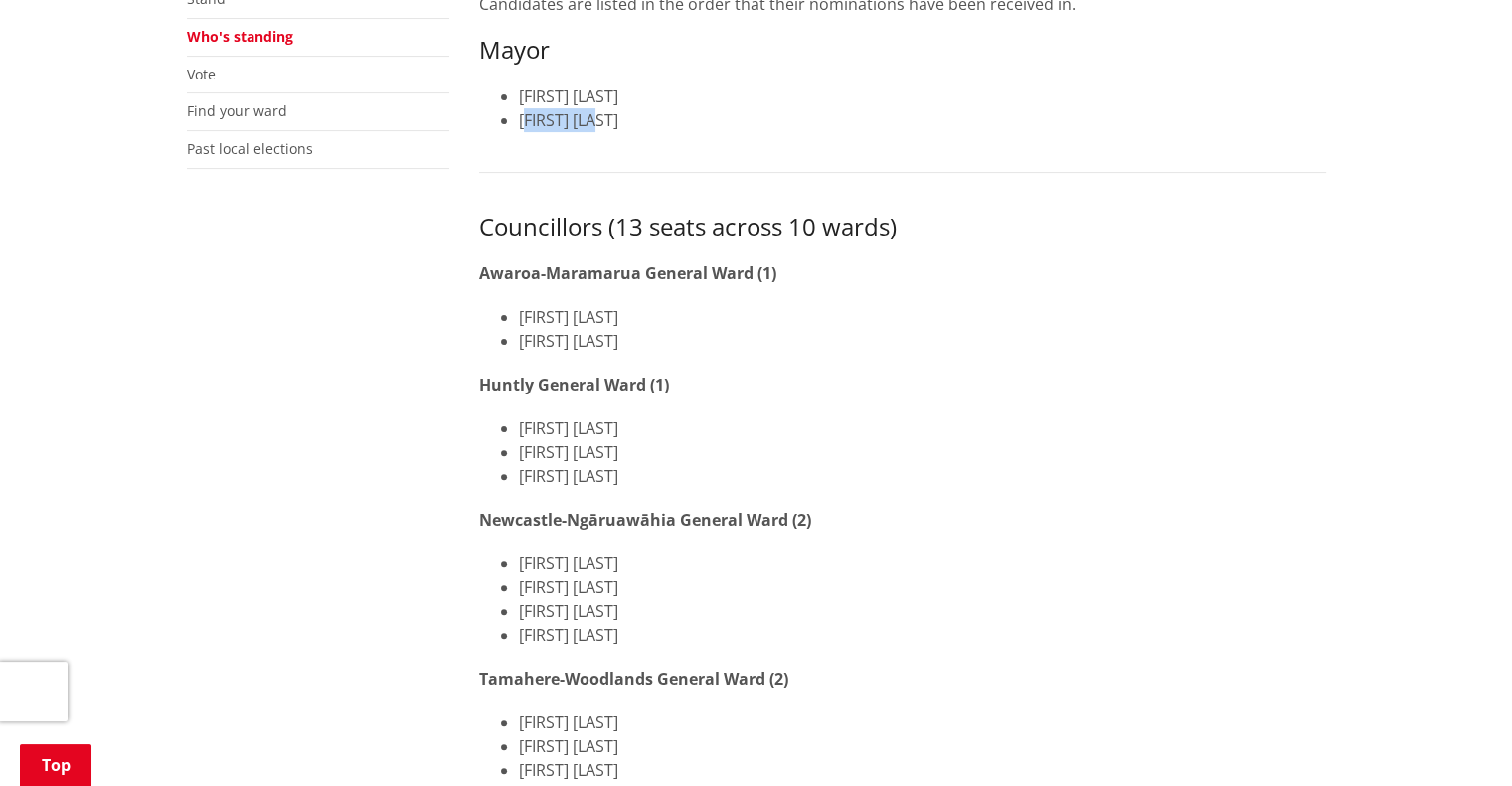 drag, startPoint x: 529, startPoint y: 114, endPoint x: 601, endPoint y: 121, distance: 72.33948 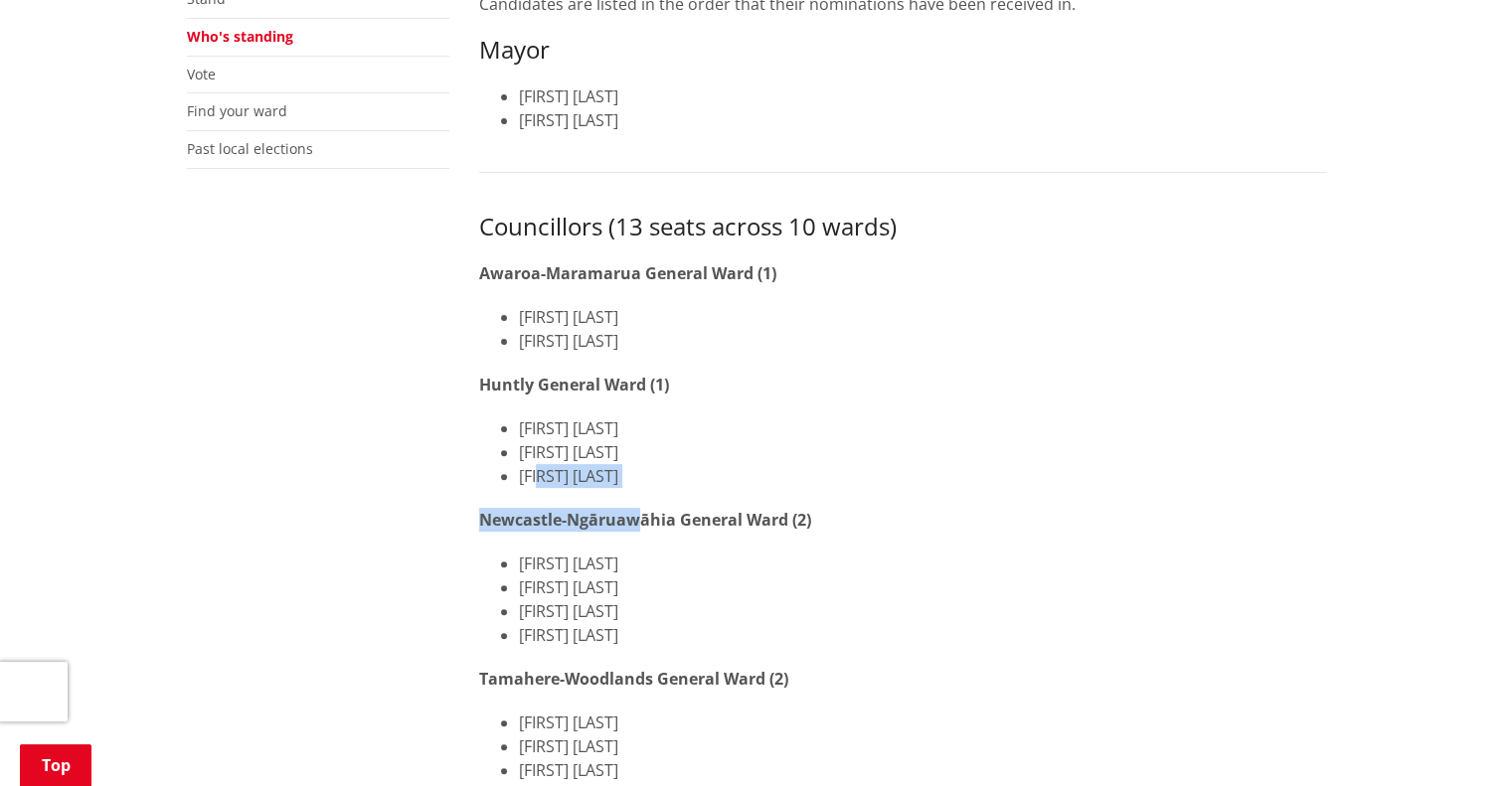 drag, startPoint x: 543, startPoint y: 480, endPoint x: 605, endPoint y: 452, distance: 68.029 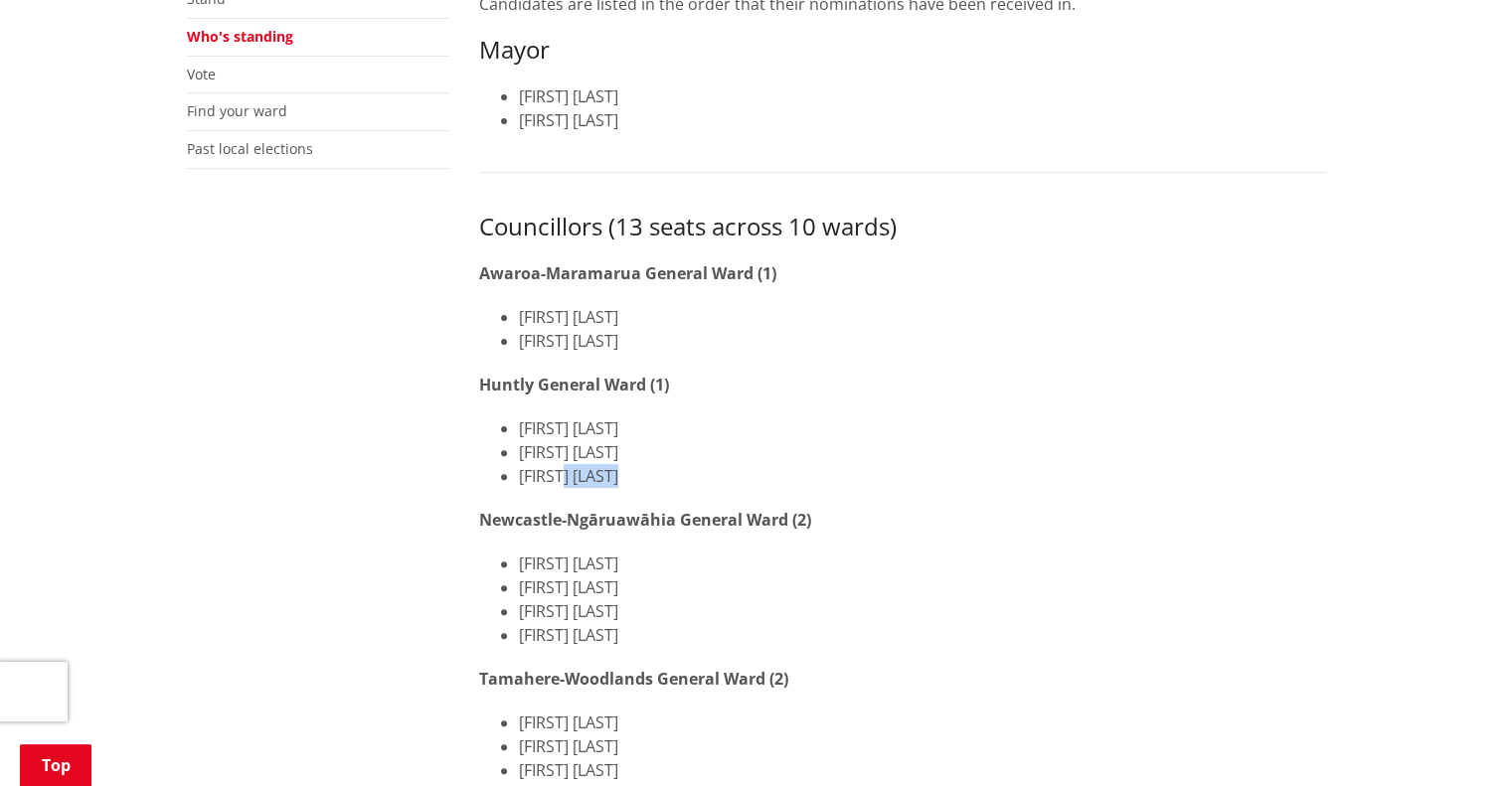 click on "[FIRST] [LAST]" at bounding box center [923, 476] 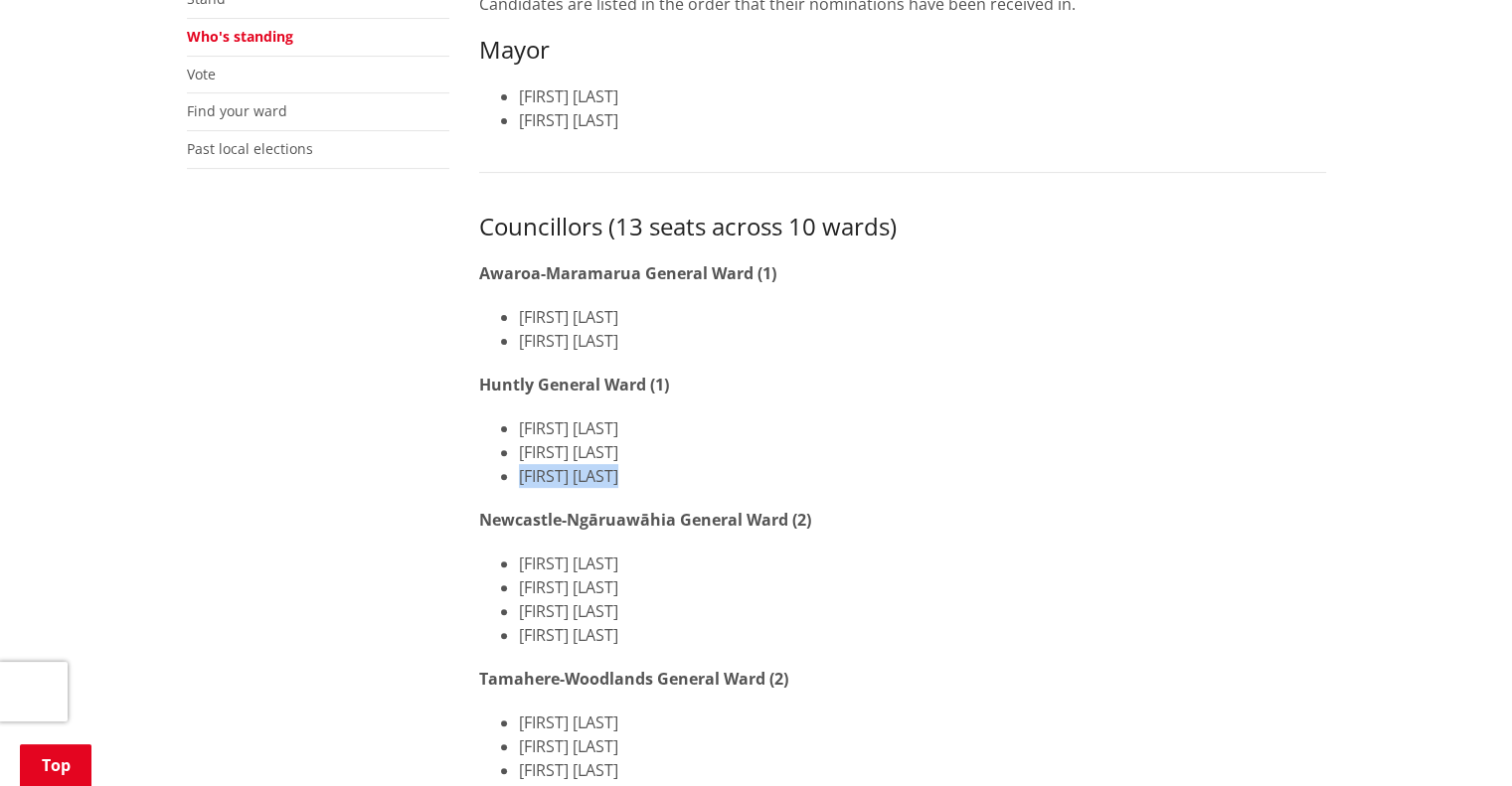 click on "[FIRST] [LAST]" at bounding box center (923, 476) 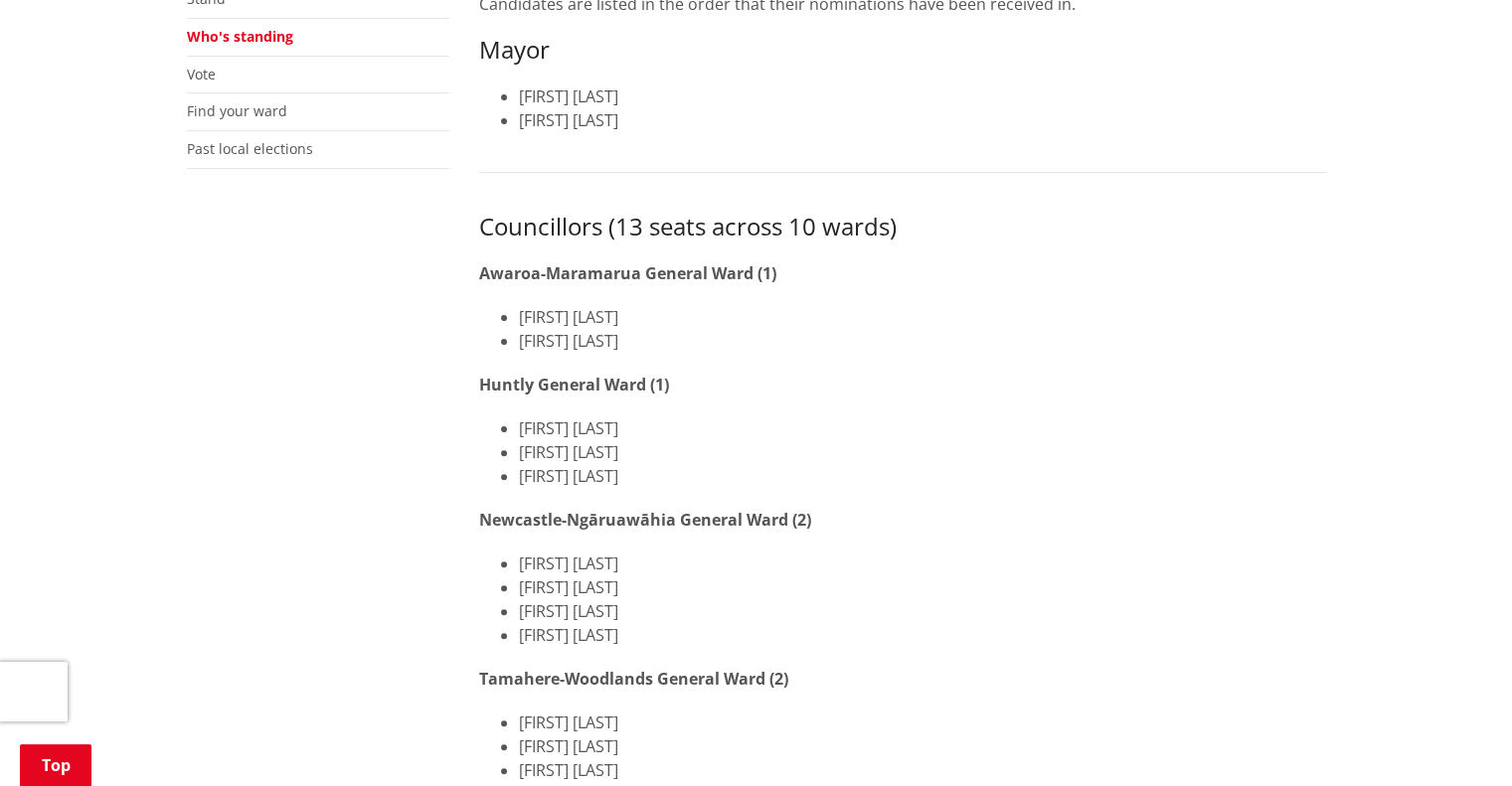 click on "[FIRST] [LAST]" at bounding box center [923, 452] 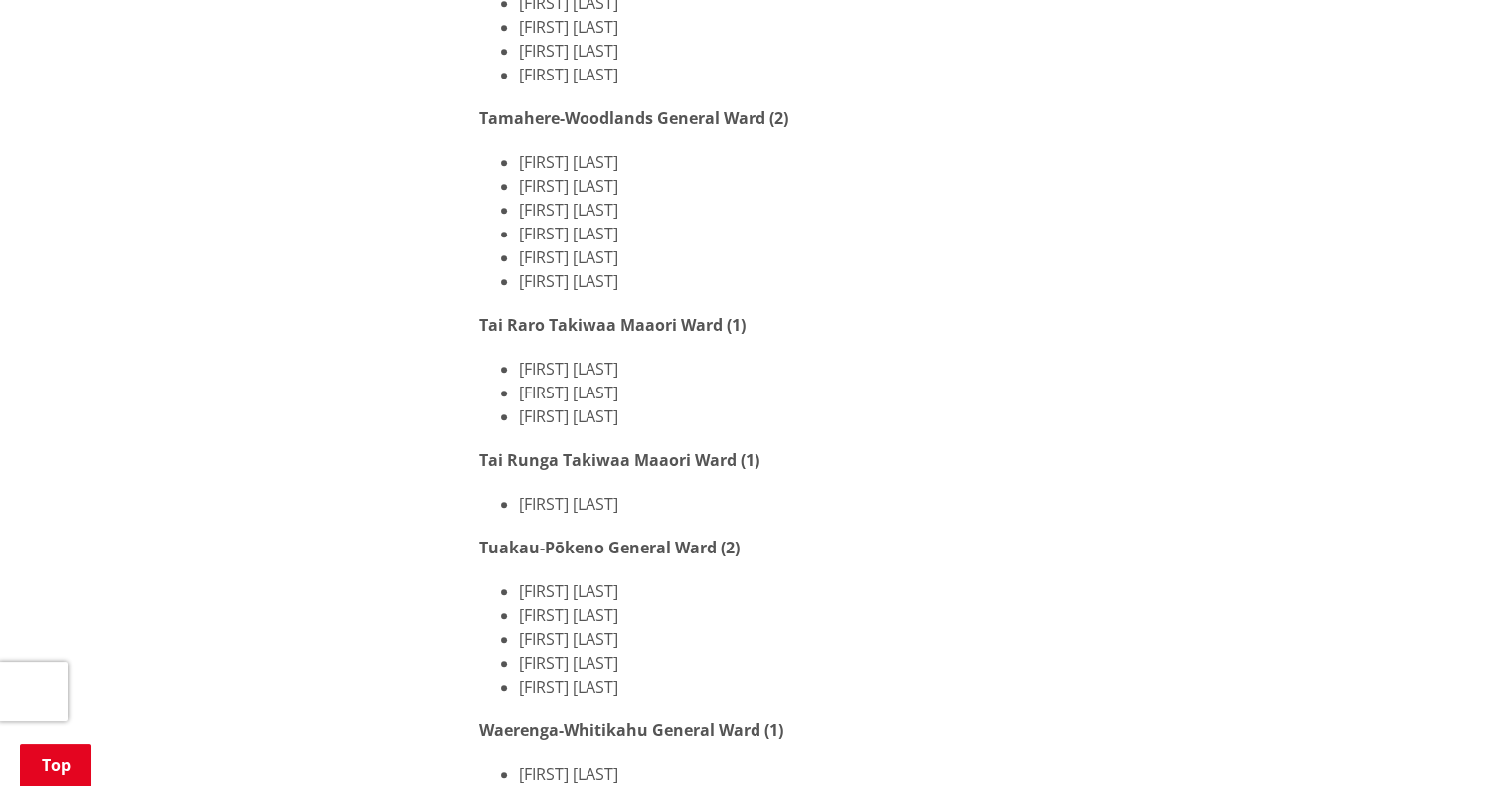 scroll, scrollTop: 1093, scrollLeft: 0, axis: vertical 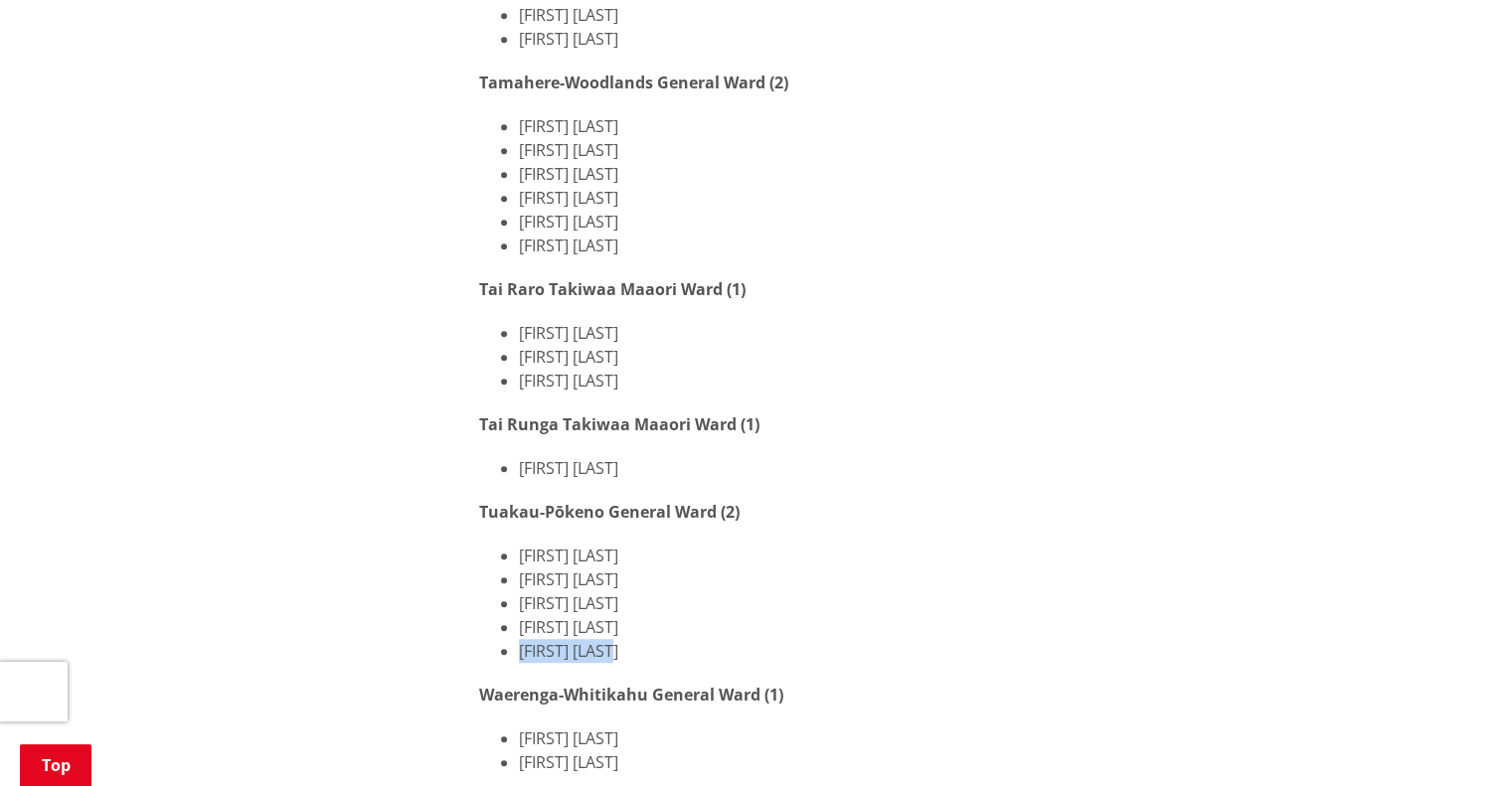 drag, startPoint x: 515, startPoint y: 651, endPoint x: 640, endPoint y: 648, distance: 125.035995 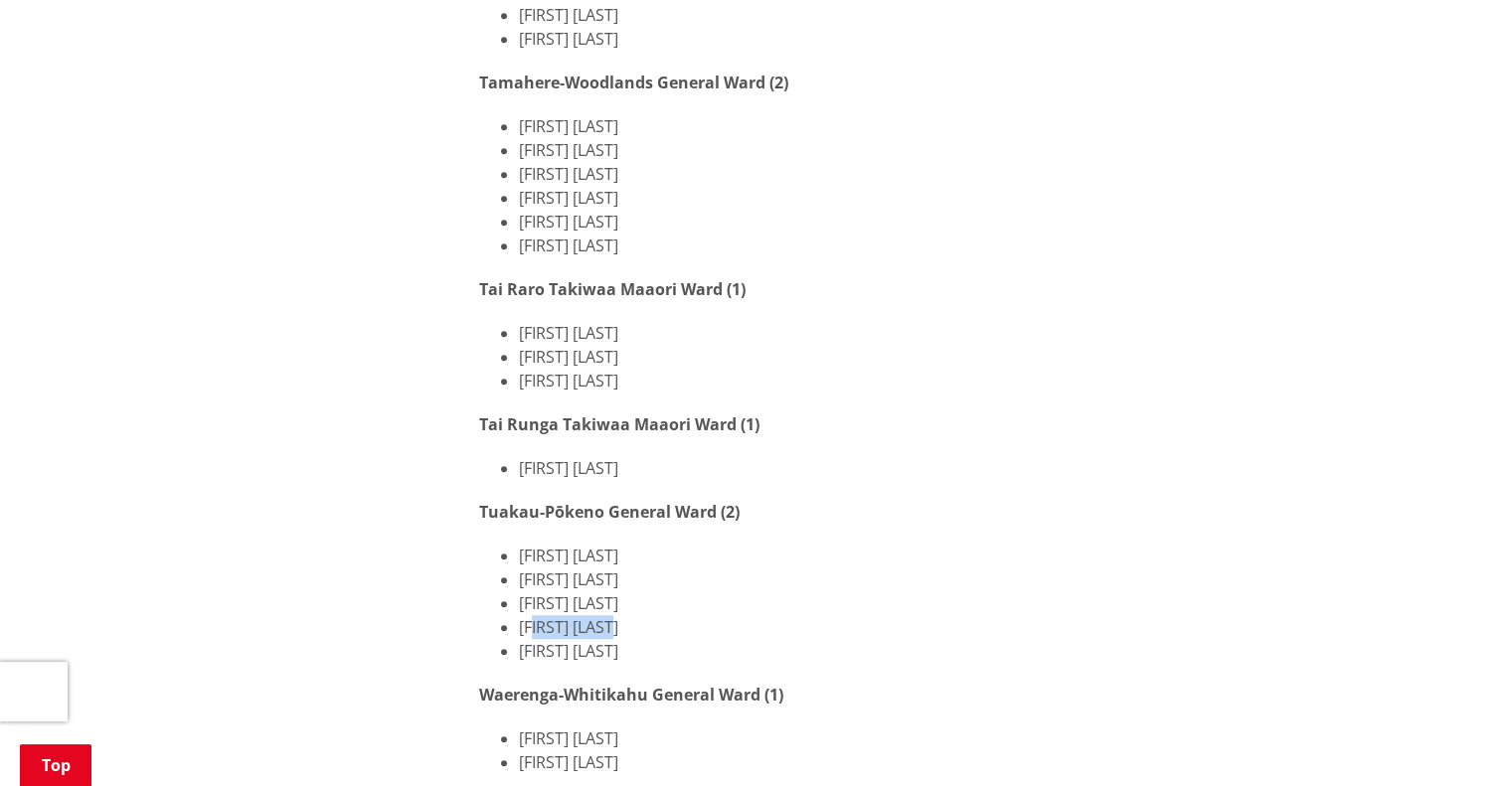 drag, startPoint x: 539, startPoint y: 619, endPoint x: 625, endPoint y: 626, distance: 86.28441 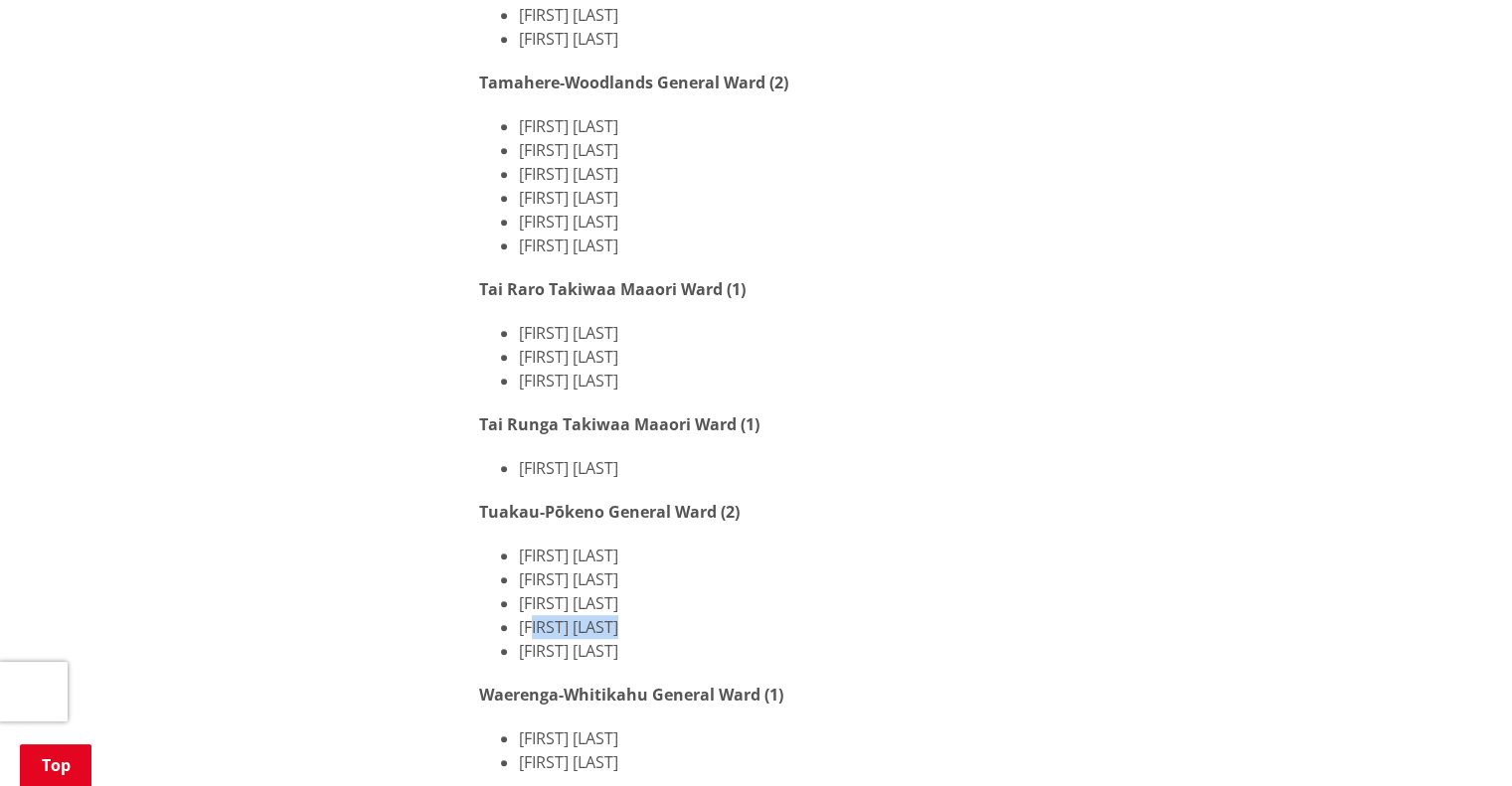 drag, startPoint x: 514, startPoint y: 622, endPoint x: 639, endPoint y: 619, distance: 125.035995 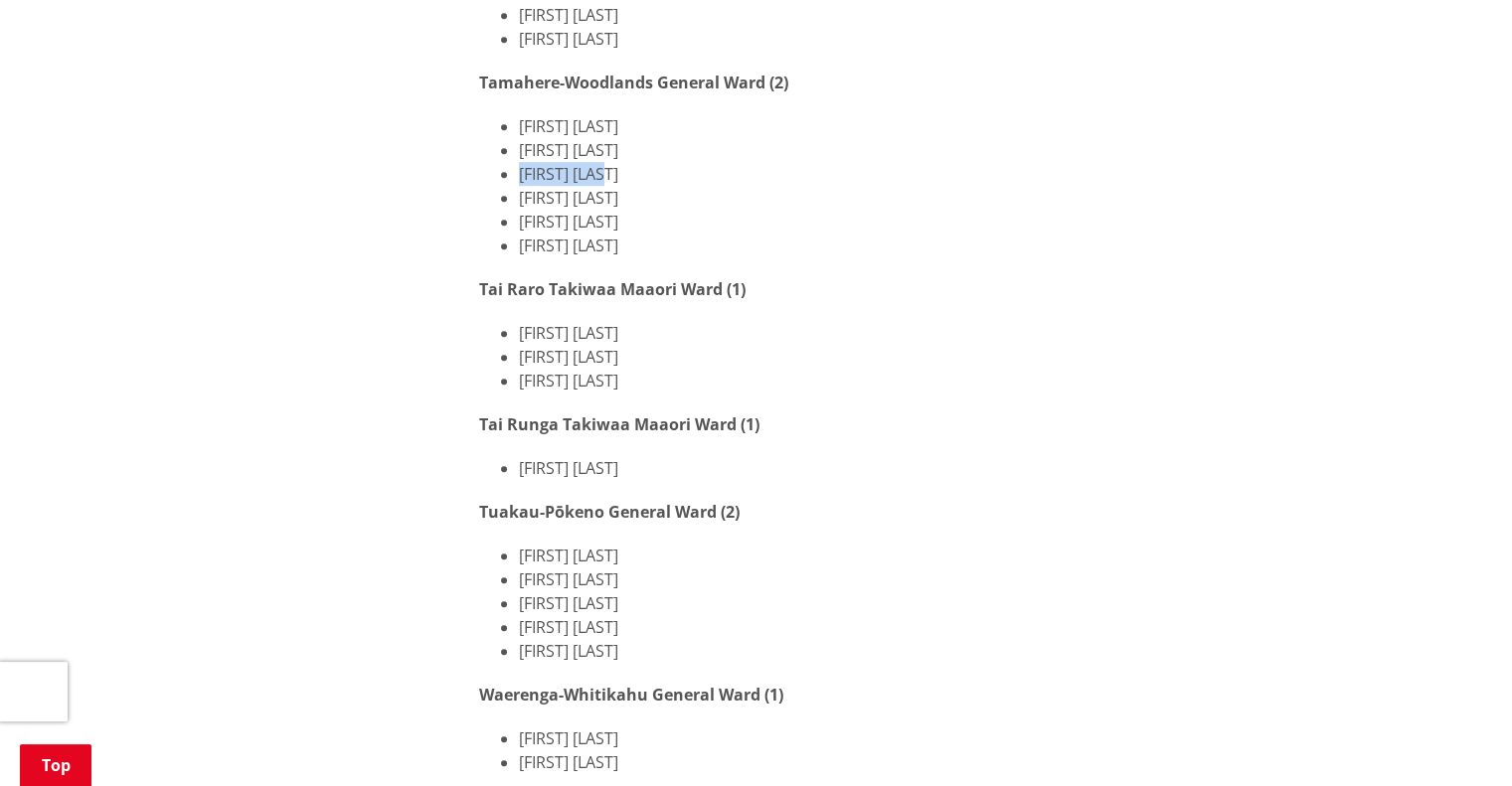 drag, startPoint x: 519, startPoint y: 179, endPoint x: 628, endPoint y: 180, distance: 109.00459 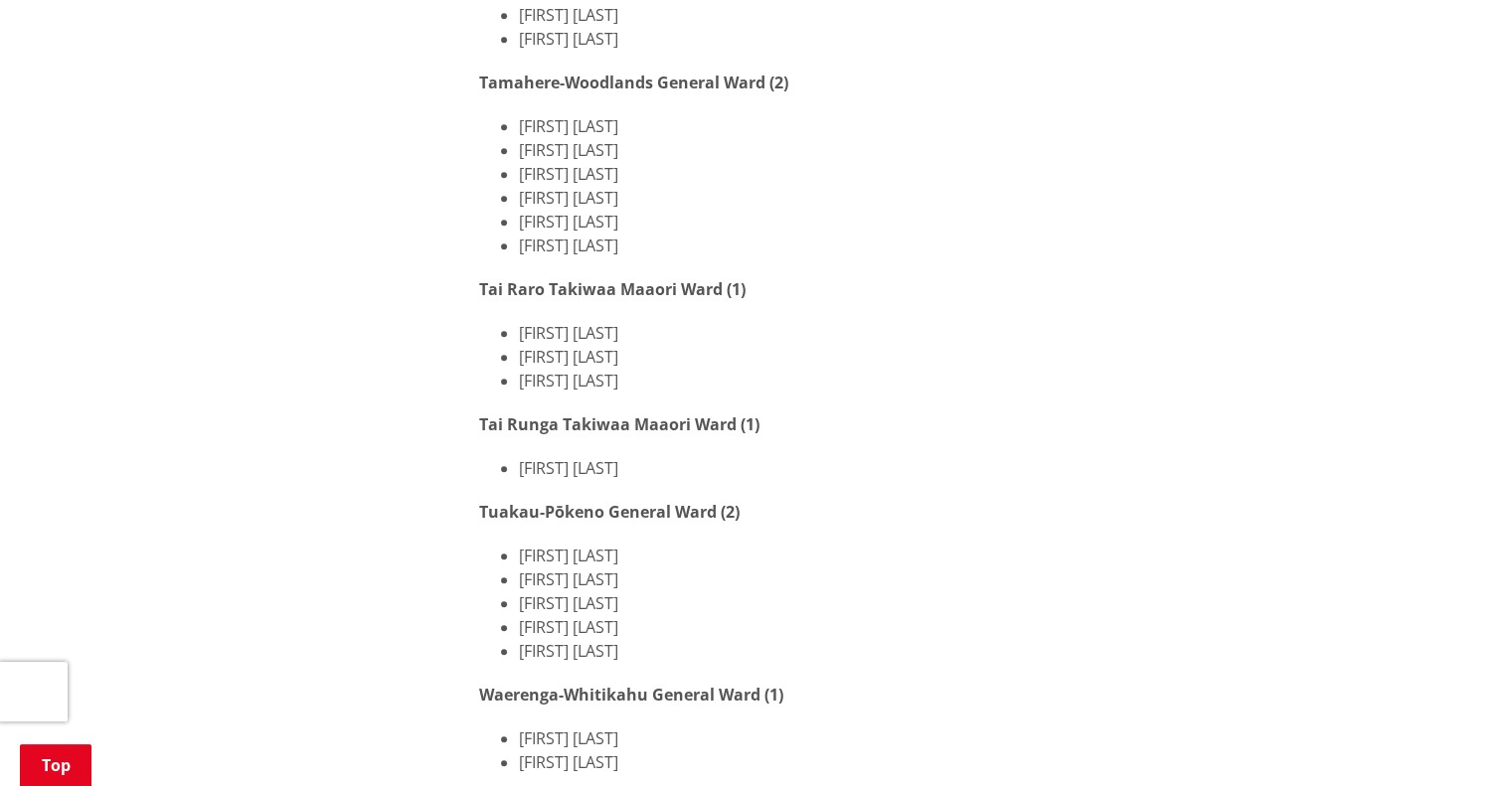 click on "[FIRST] [LAST]" at bounding box center [923, 381] 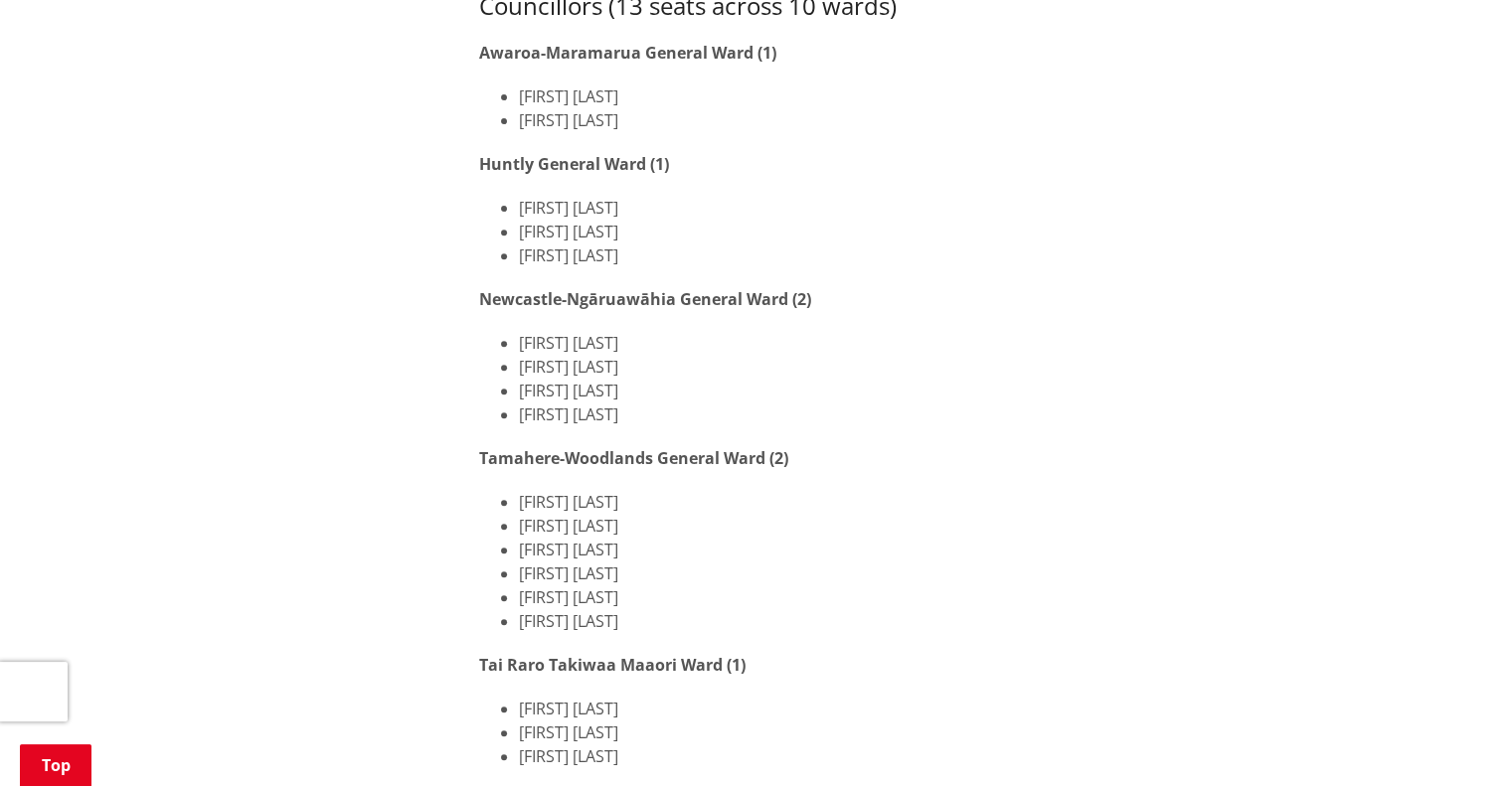 scroll, scrollTop: 696, scrollLeft: 0, axis: vertical 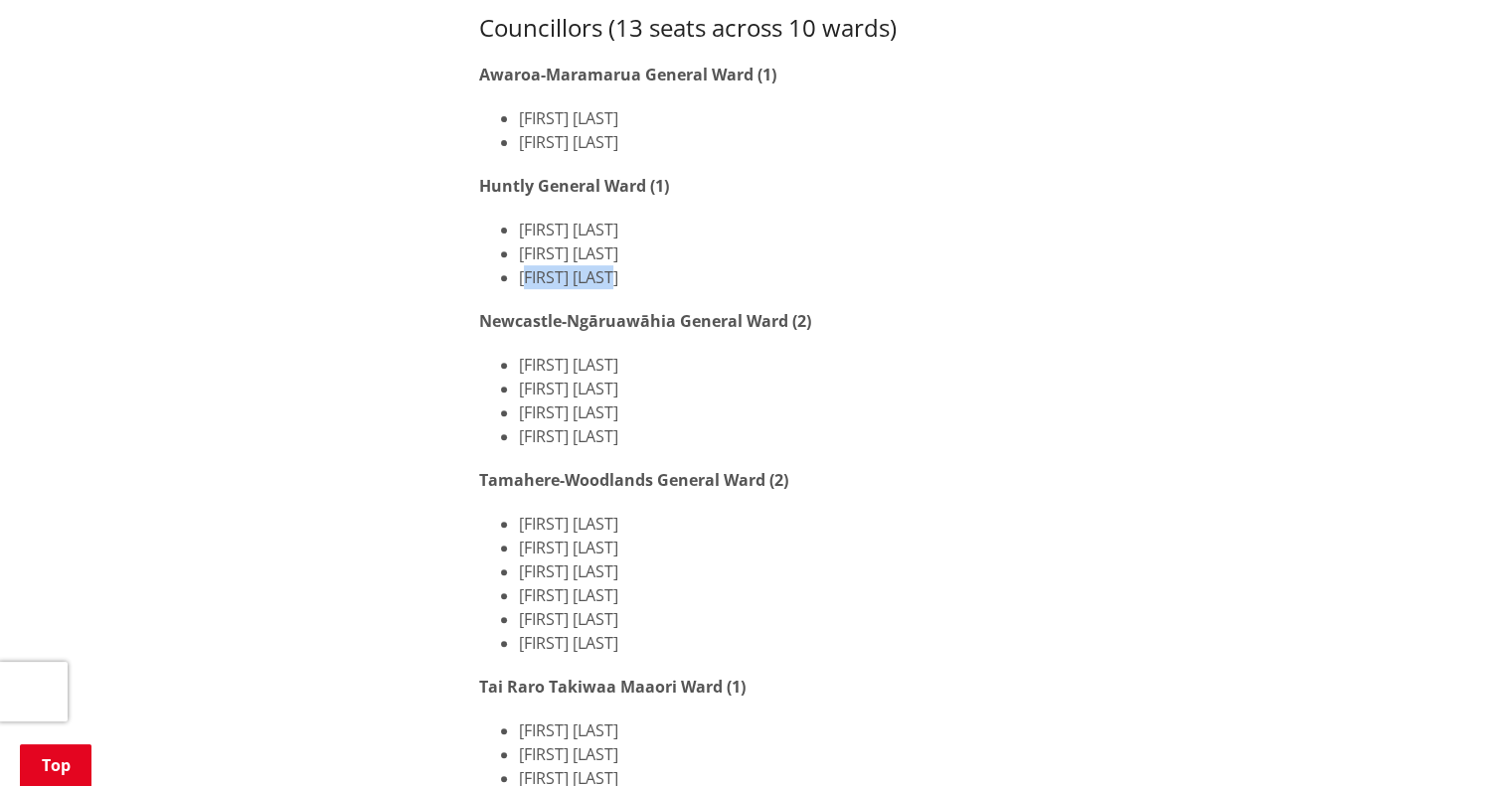 drag, startPoint x: 525, startPoint y: 276, endPoint x: 615, endPoint y: 277, distance: 90.00556 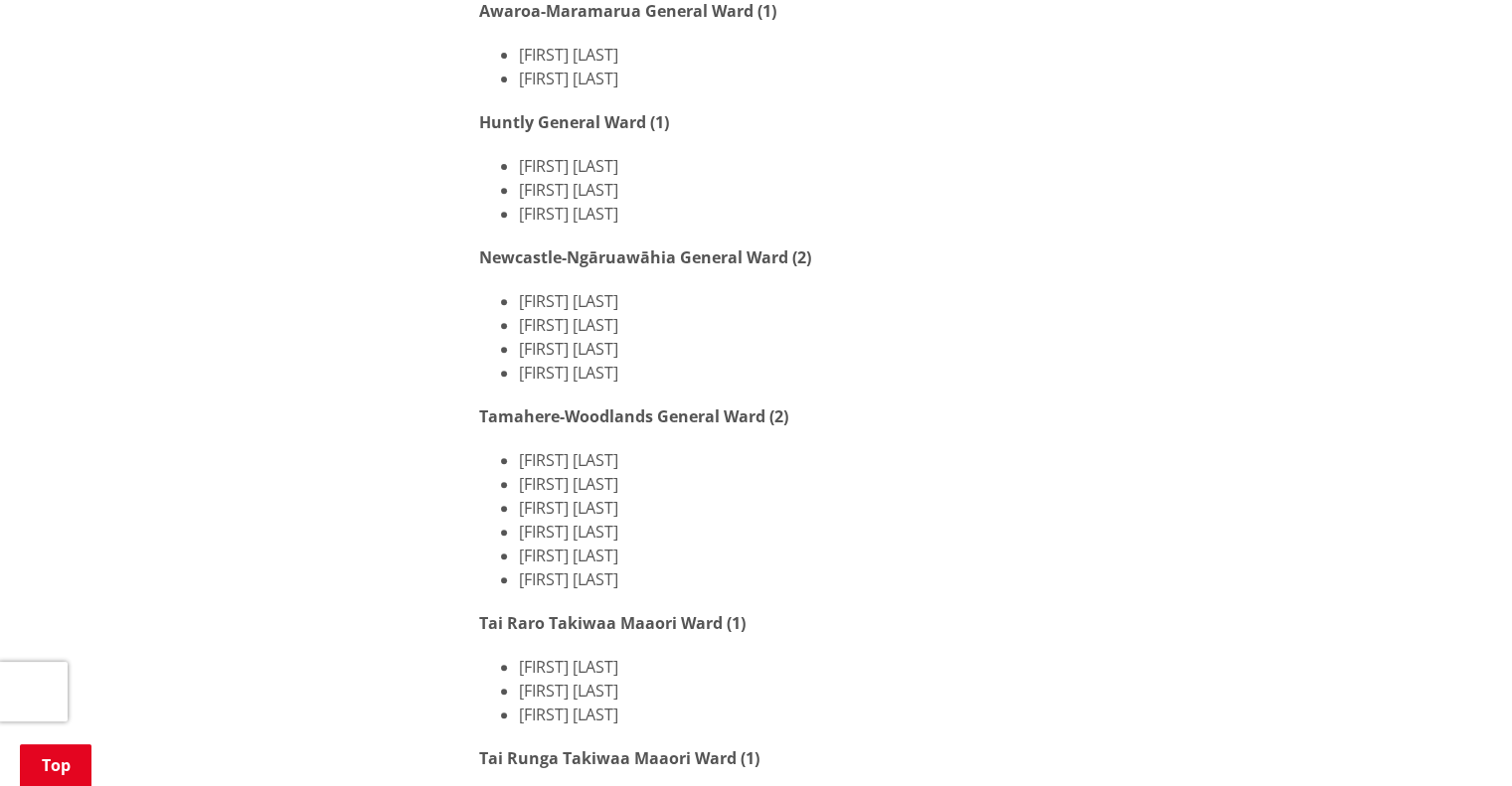 scroll, scrollTop: 795, scrollLeft: 0, axis: vertical 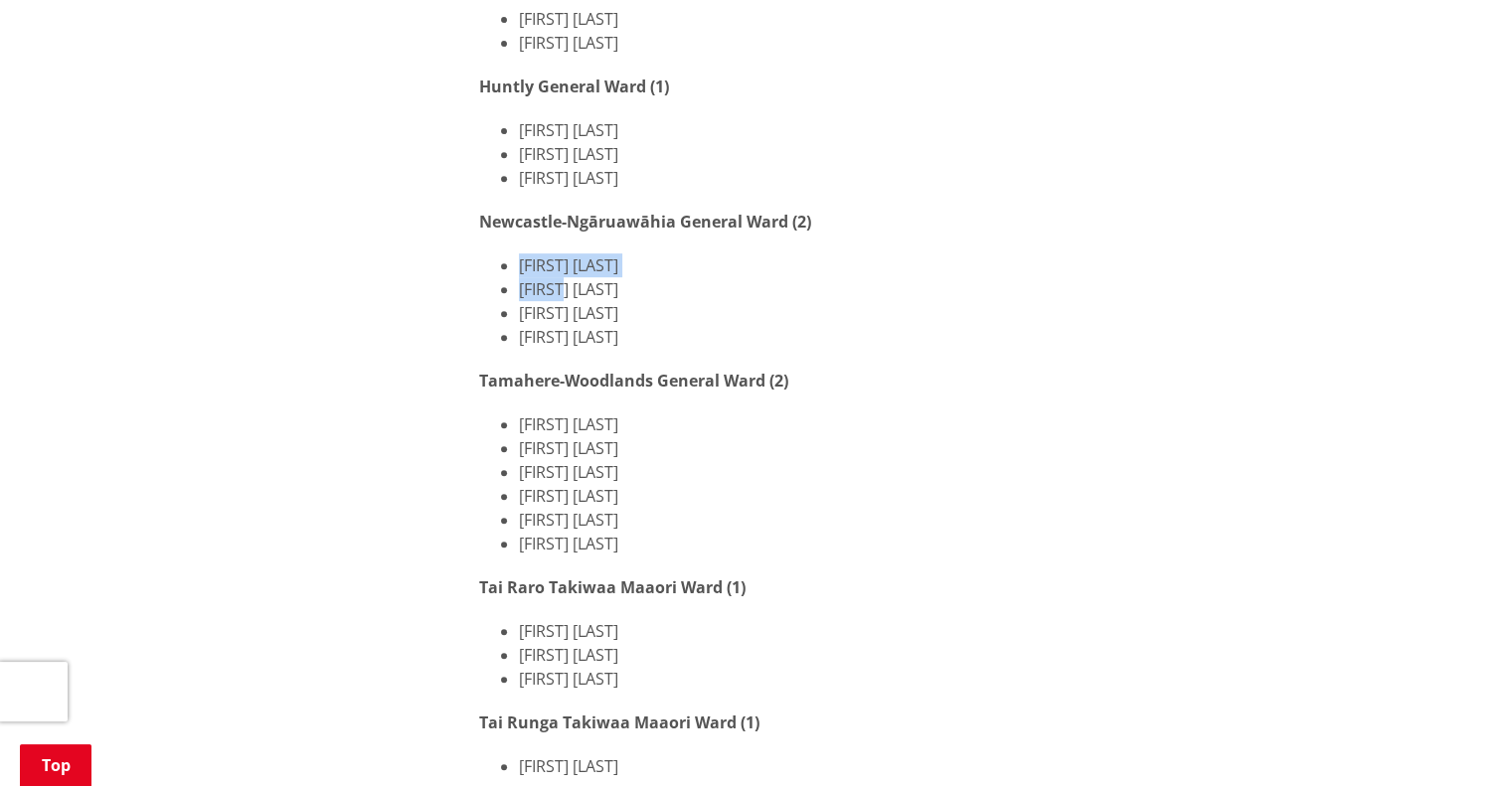 drag, startPoint x: 489, startPoint y: 265, endPoint x: 557, endPoint y: 293, distance: 73.53911 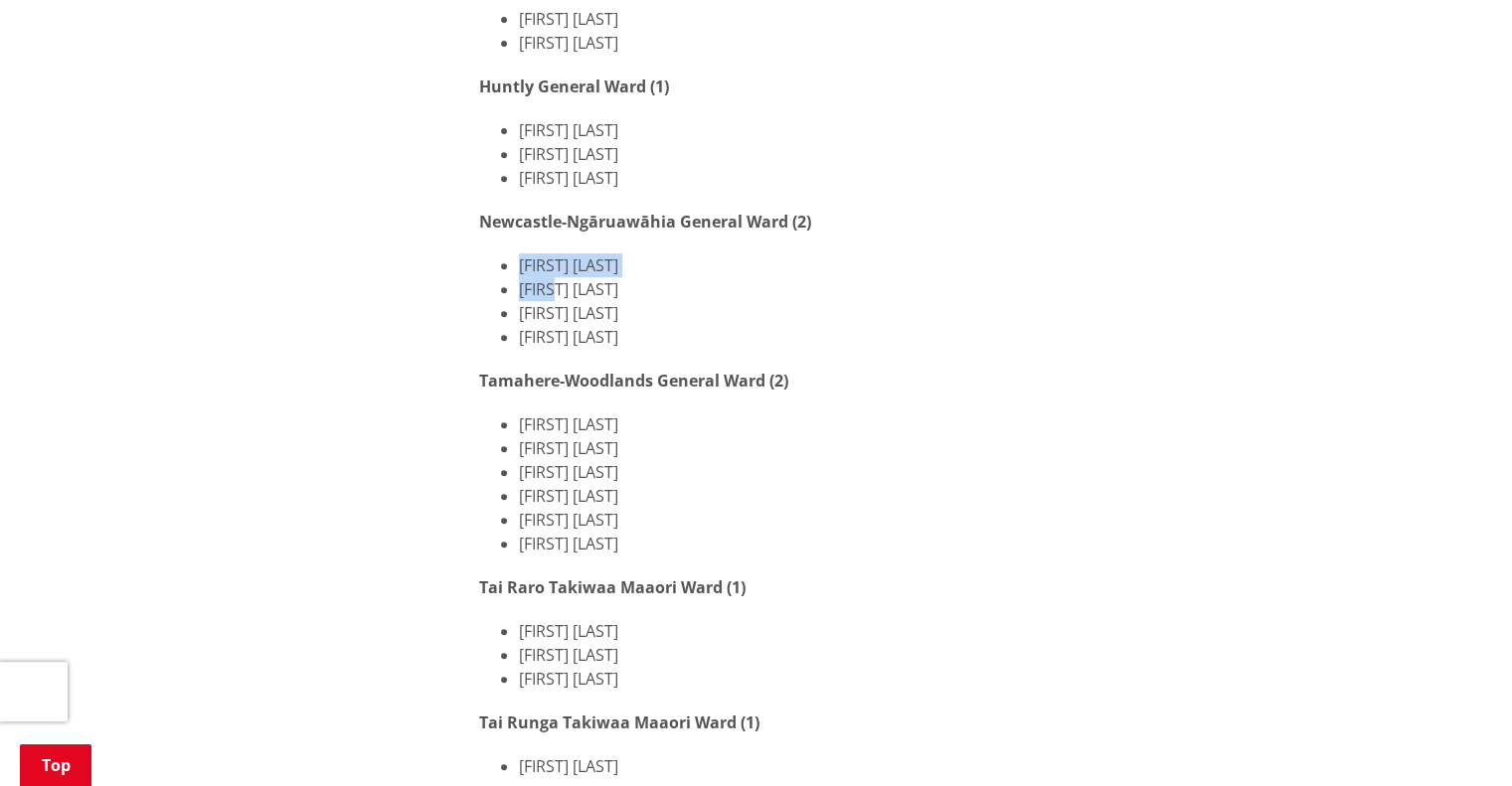 click on "[FIRST] [LAST]" at bounding box center (923, 289) 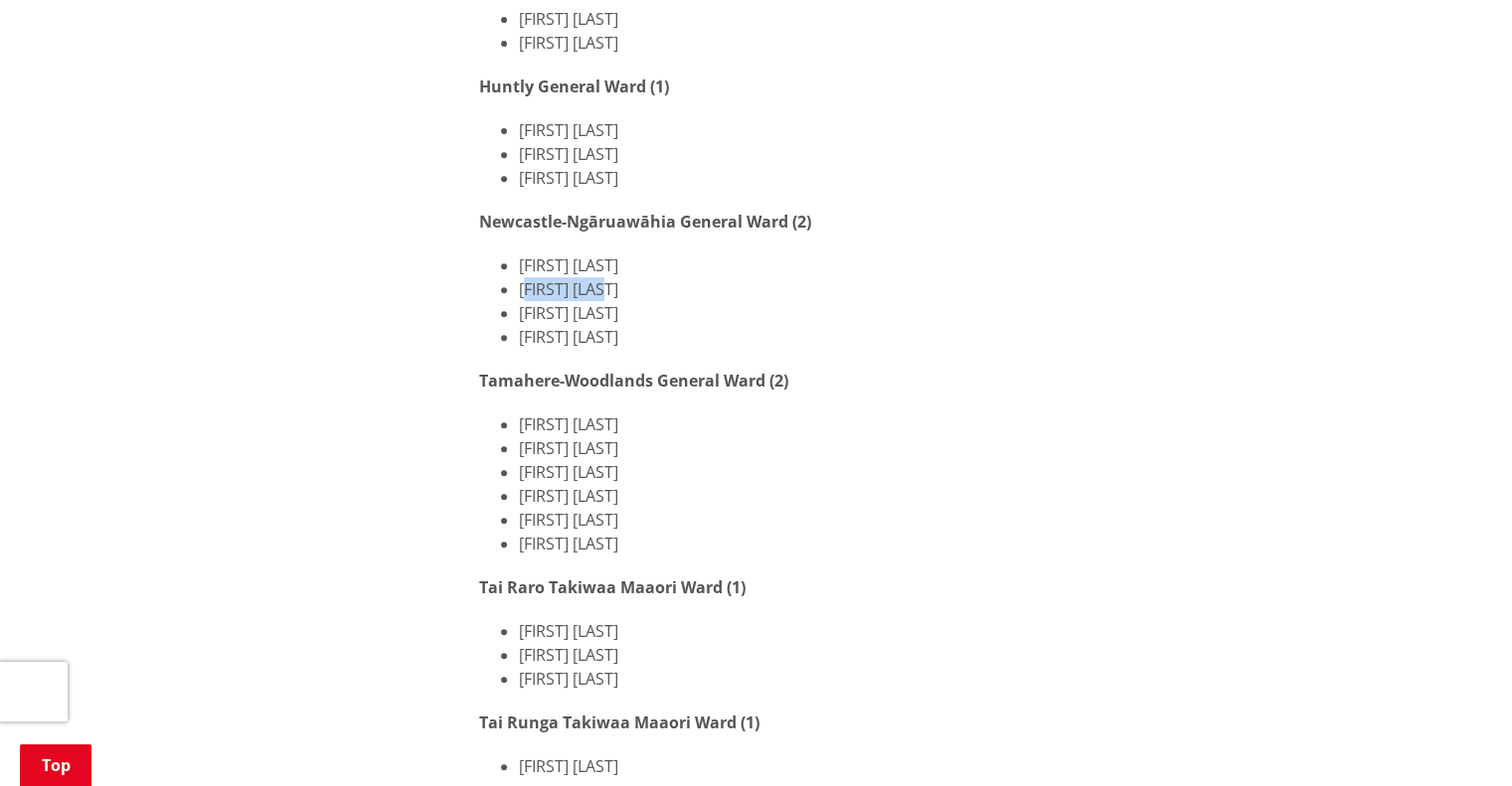 drag, startPoint x: 528, startPoint y: 294, endPoint x: 629, endPoint y: 281, distance: 101.833197 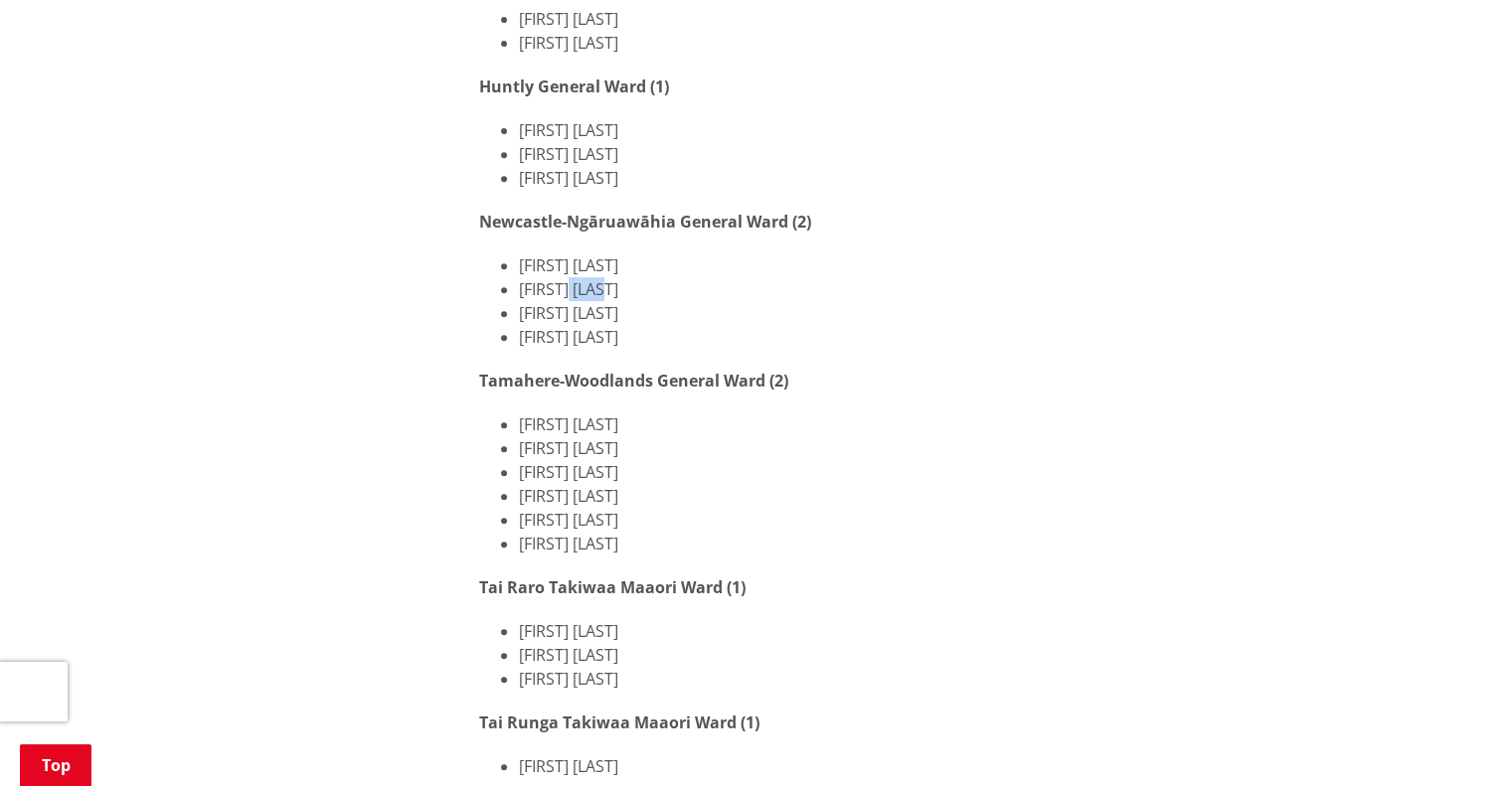 click on "[FIRST] [LAST]" at bounding box center (923, 289) 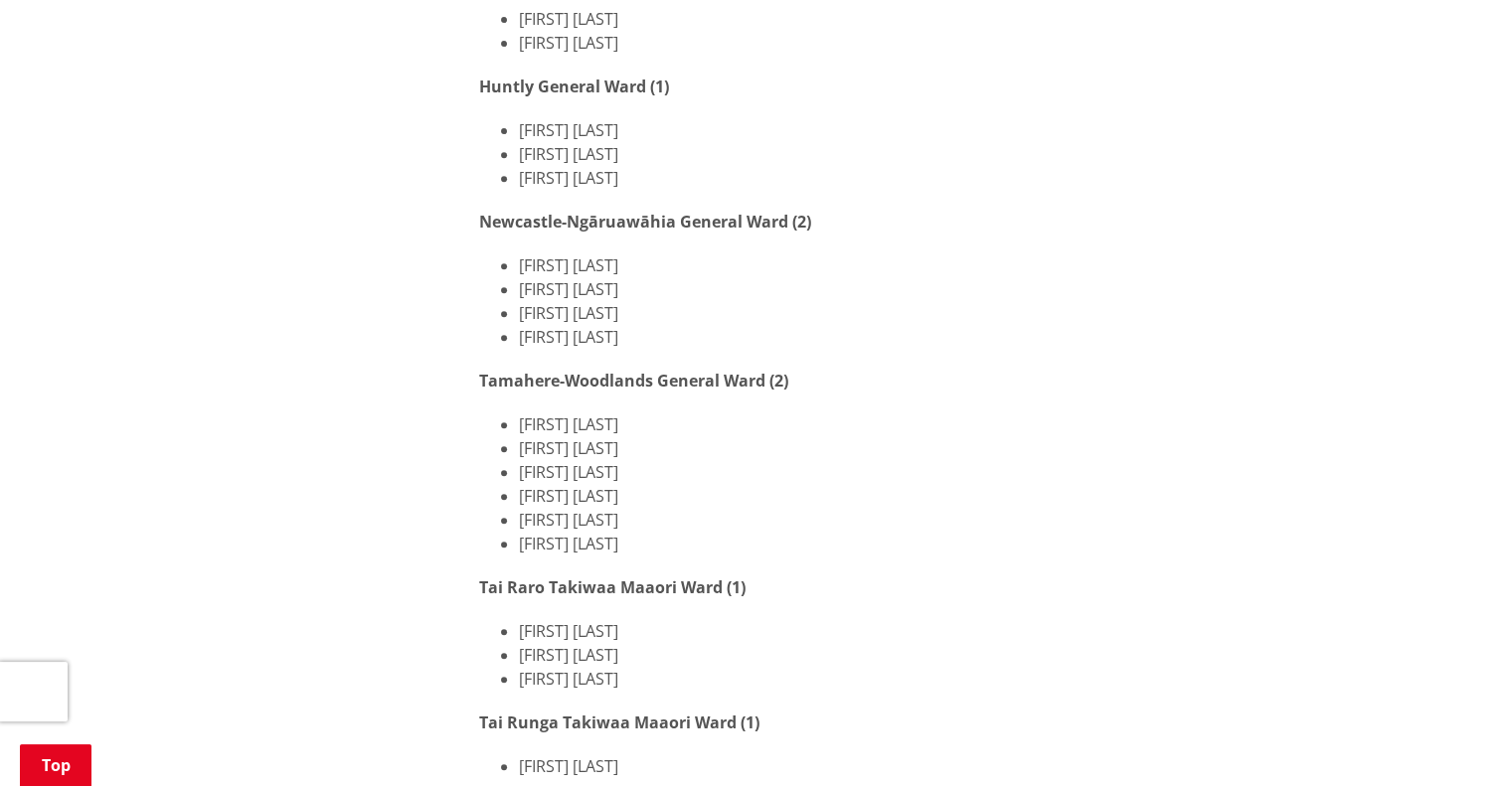 click on "[FIRST] [LAST]" at bounding box center (923, 313) 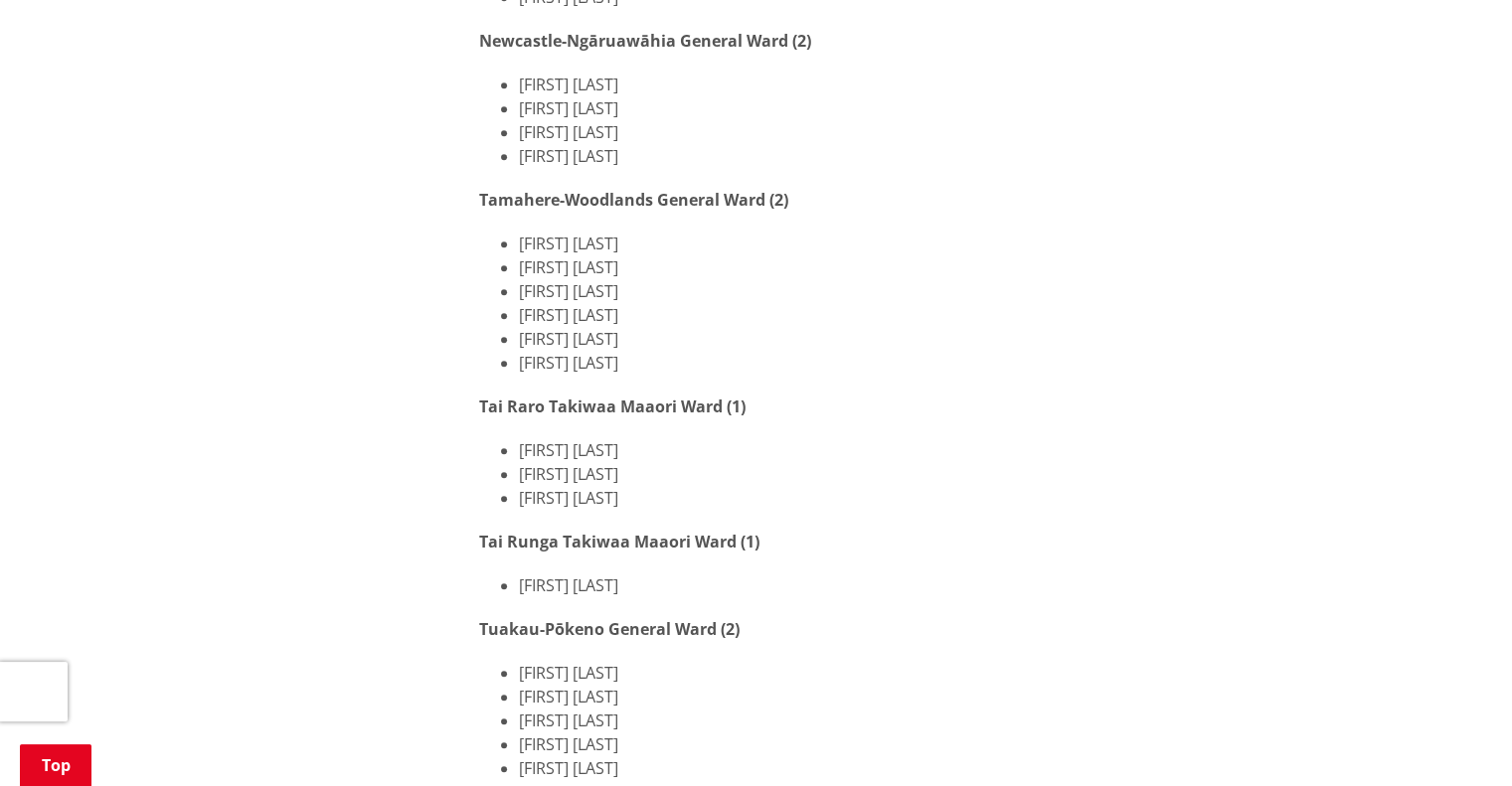 scroll, scrollTop: 994, scrollLeft: 0, axis: vertical 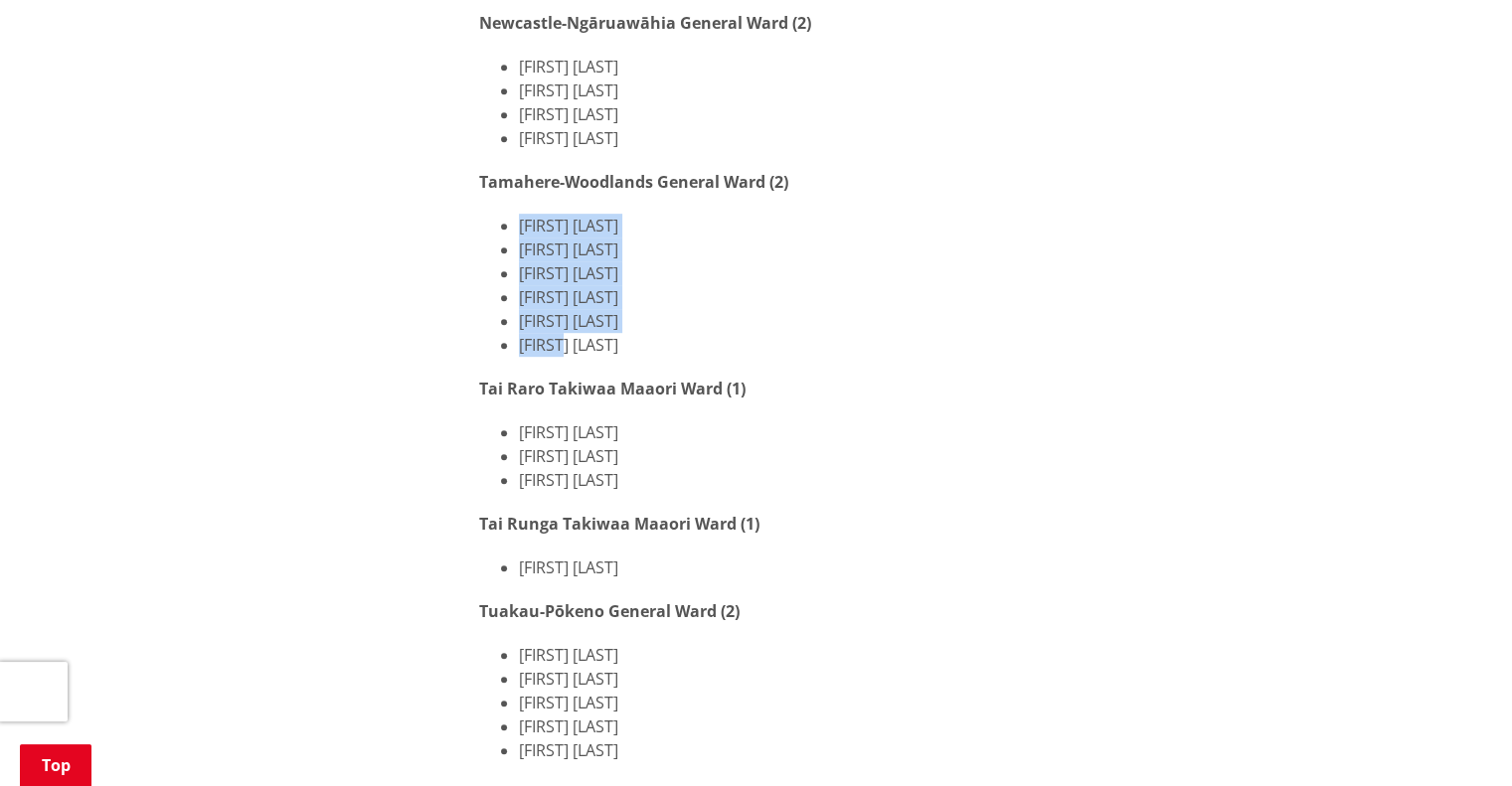 drag, startPoint x: 502, startPoint y: 218, endPoint x: 556, endPoint y: 333, distance: 127.04724 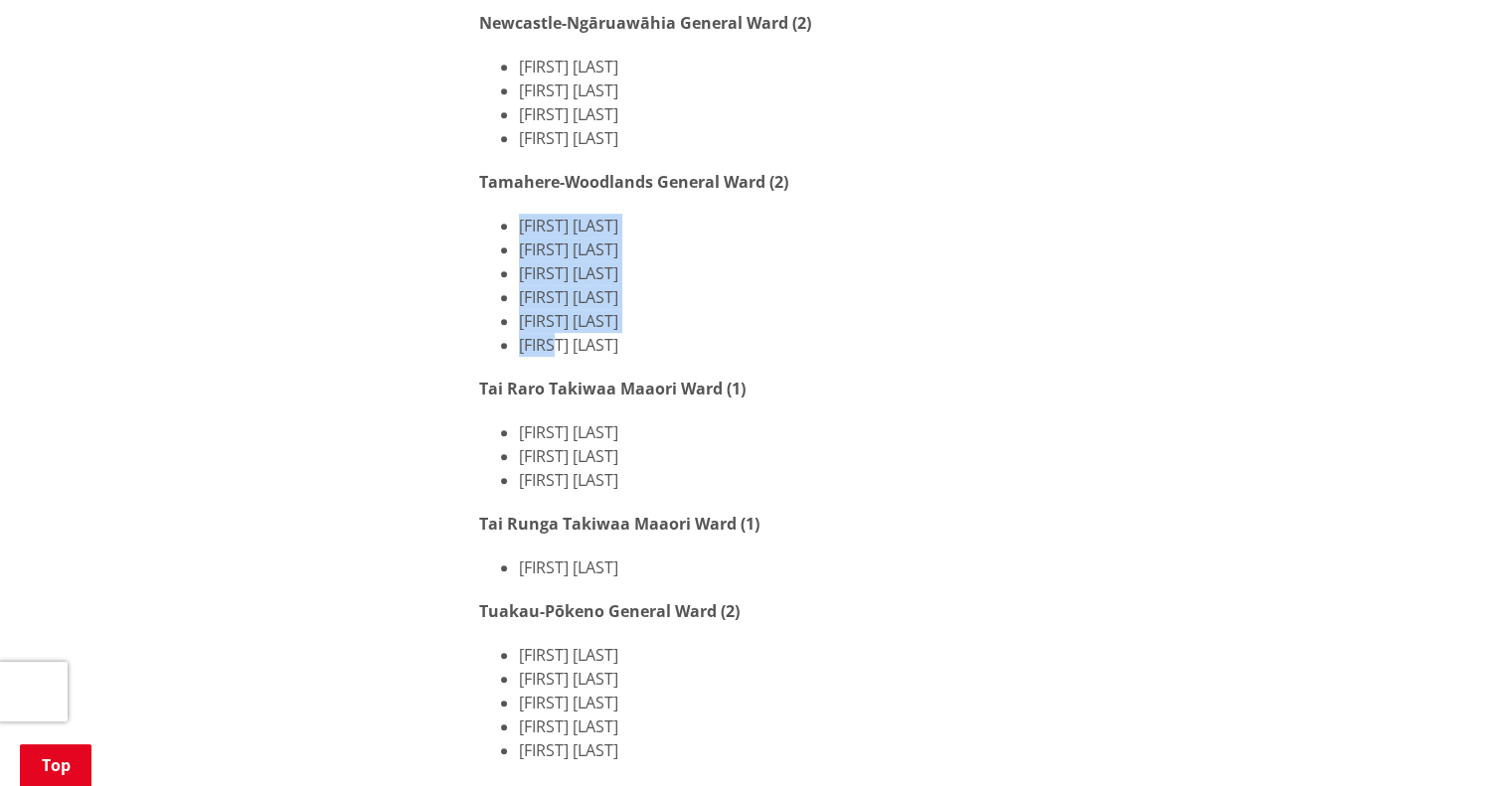 click on "[FIRST] [LAST]" at bounding box center [923, 297] 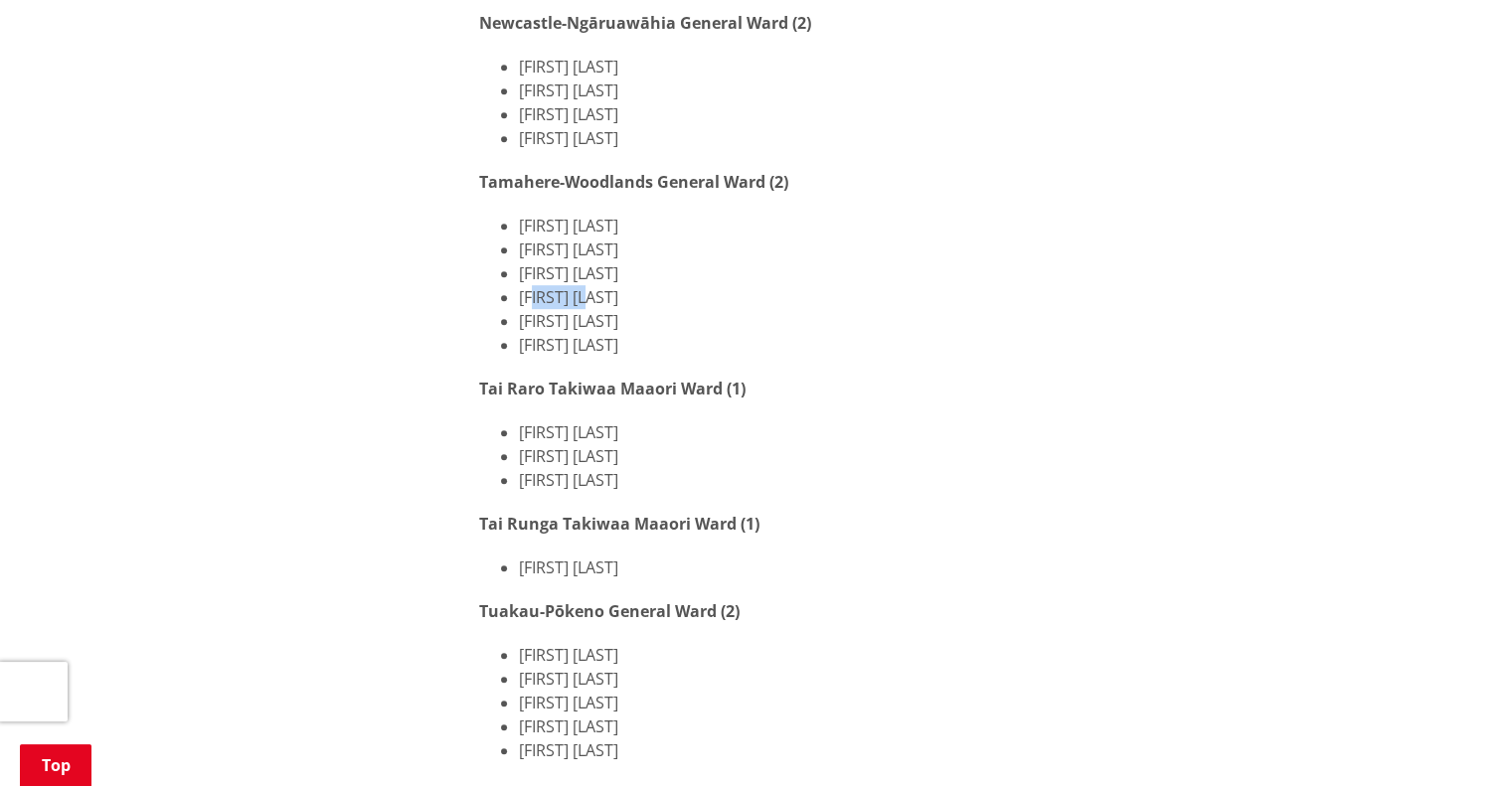 drag, startPoint x: 534, startPoint y: 299, endPoint x: 607, endPoint y: 291, distance: 73.437048 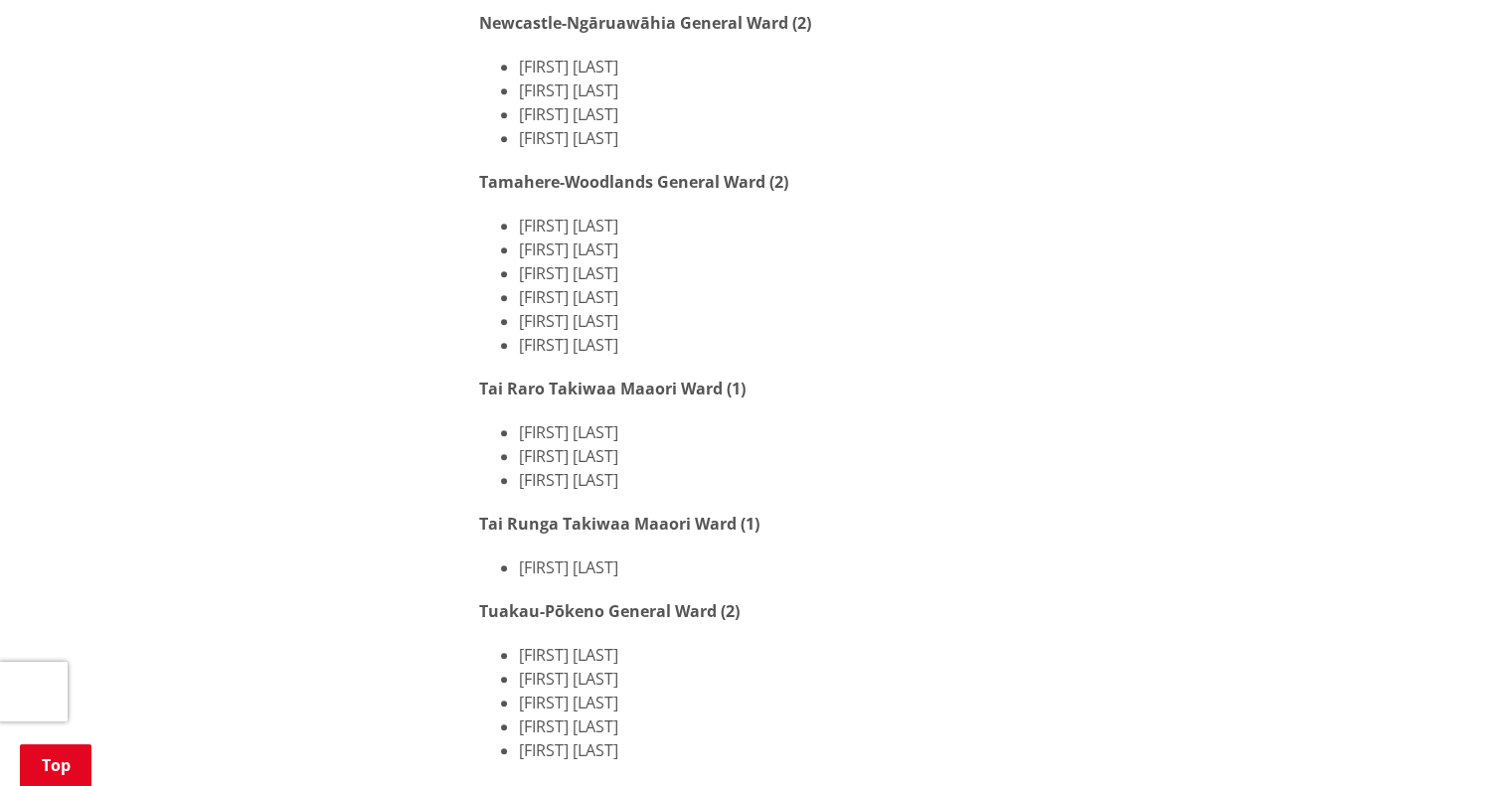 click on "[FIRST] [LAST]" at bounding box center [923, 321] 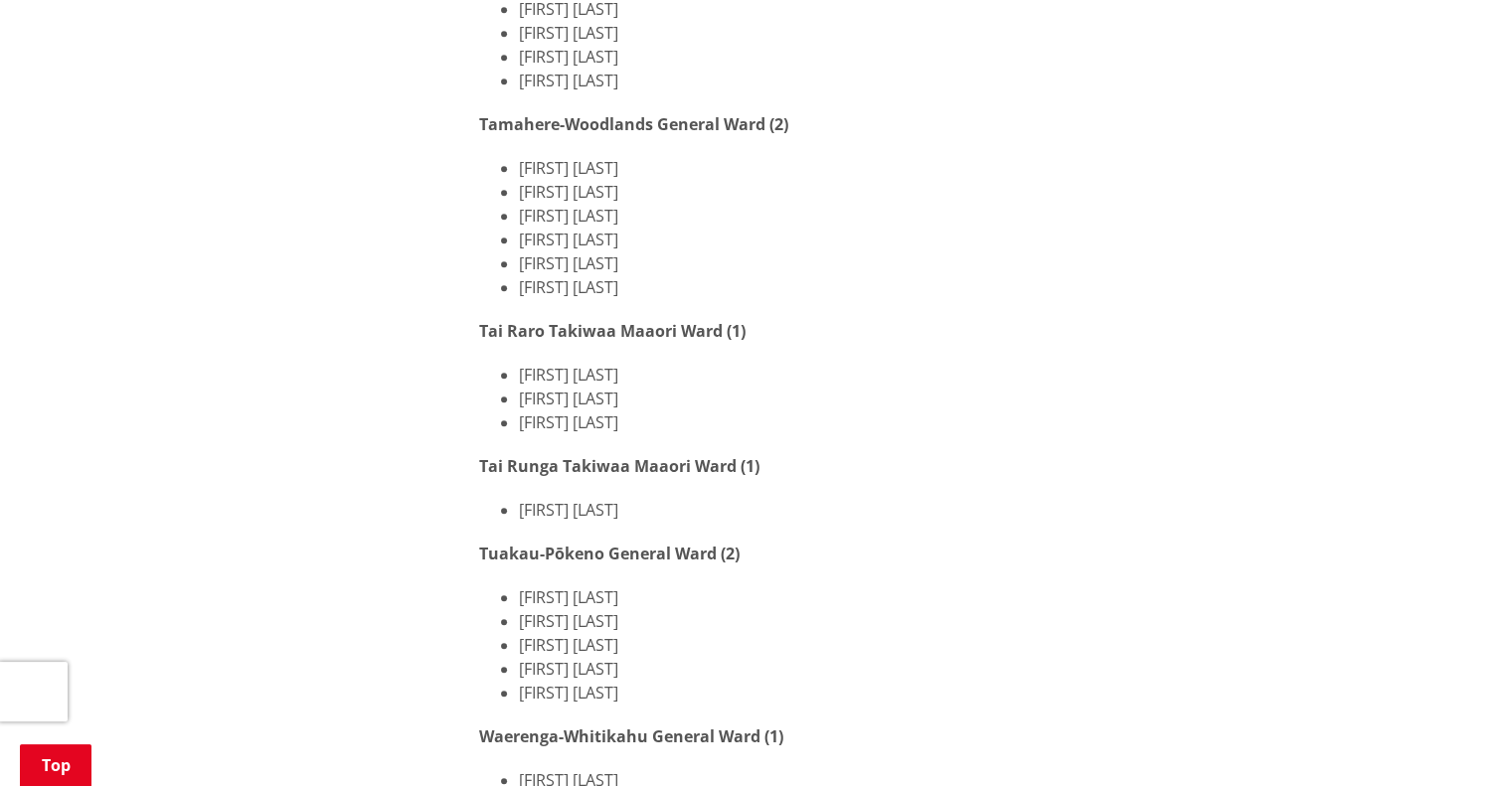 scroll, scrollTop: 1192, scrollLeft: 0, axis: vertical 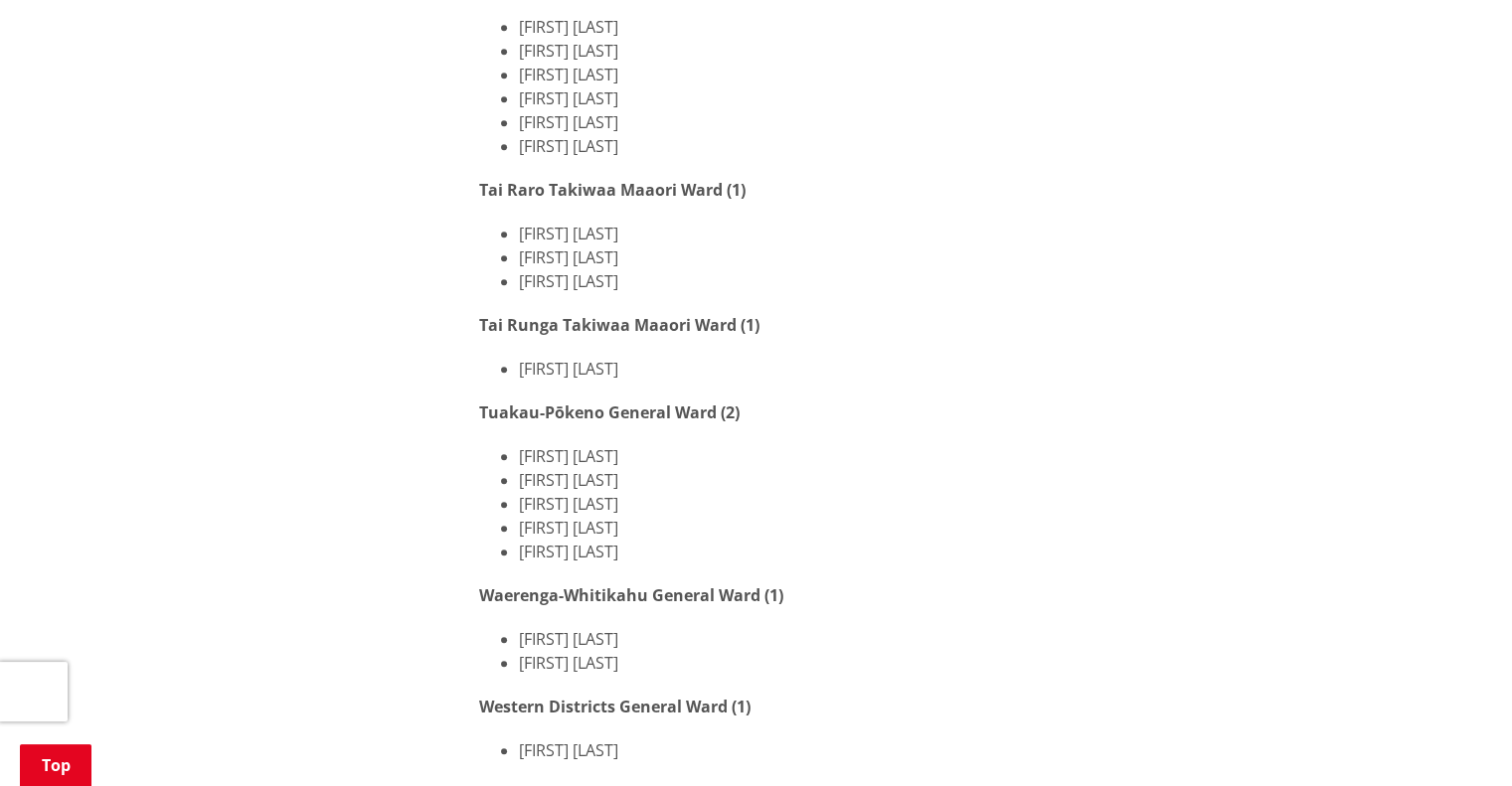 drag, startPoint x: 592, startPoint y: 249, endPoint x: 697, endPoint y: 253, distance: 105.076163 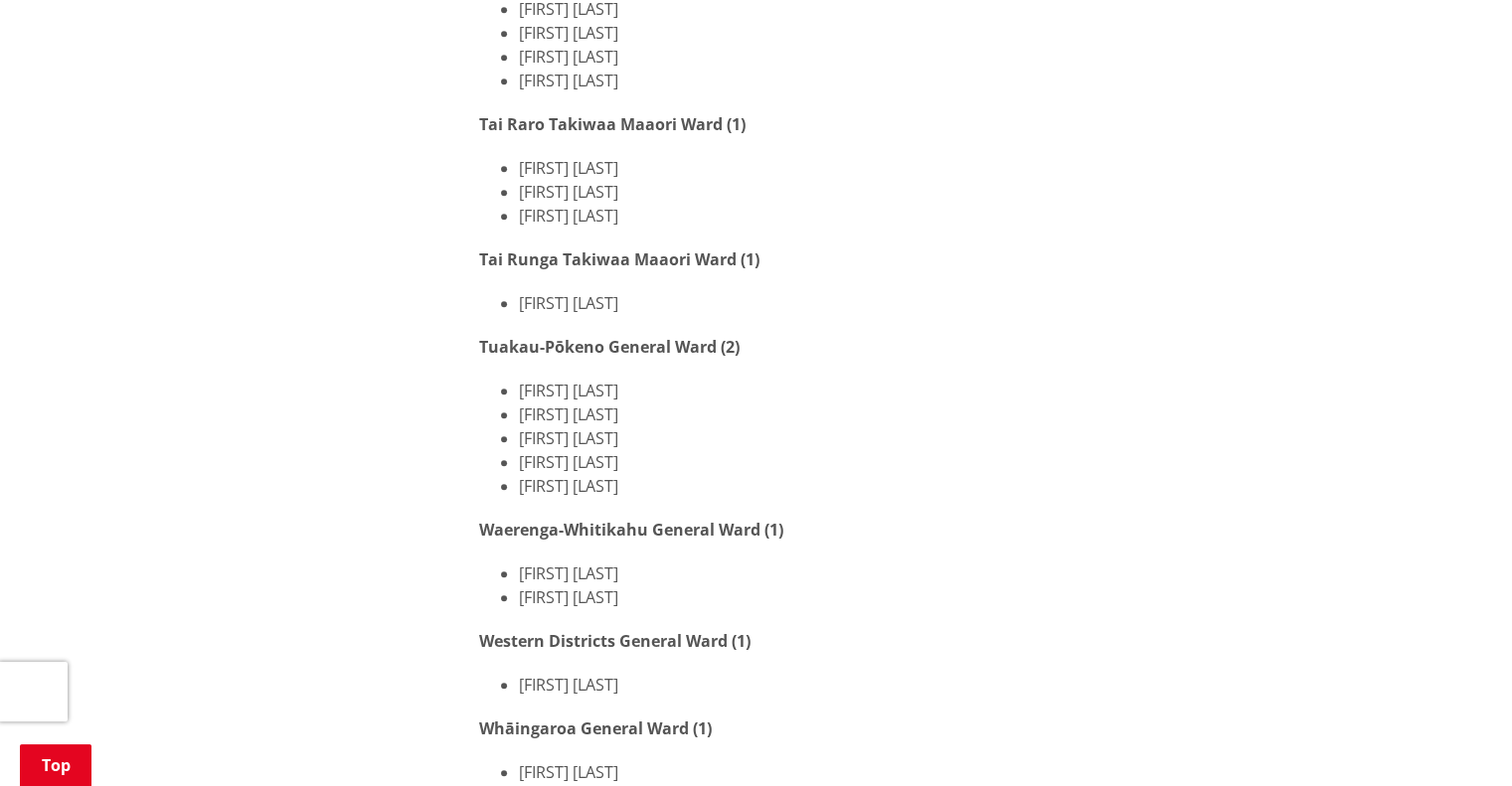 scroll, scrollTop: 1292, scrollLeft: 0, axis: vertical 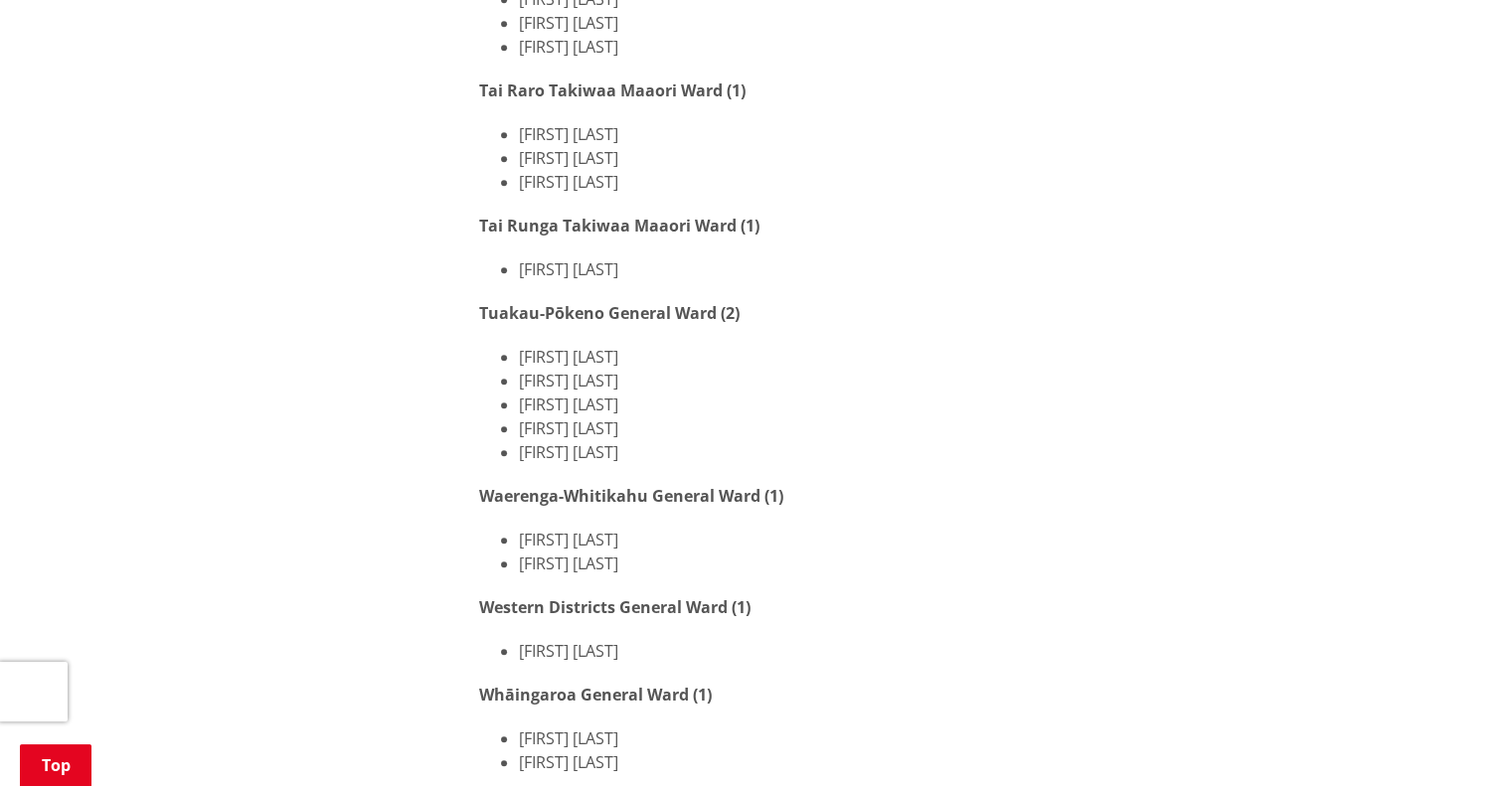 drag, startPoint x: 650, startPoint y: 568, endPoint x: 447, endPoint y: 573, distance: 203.06157 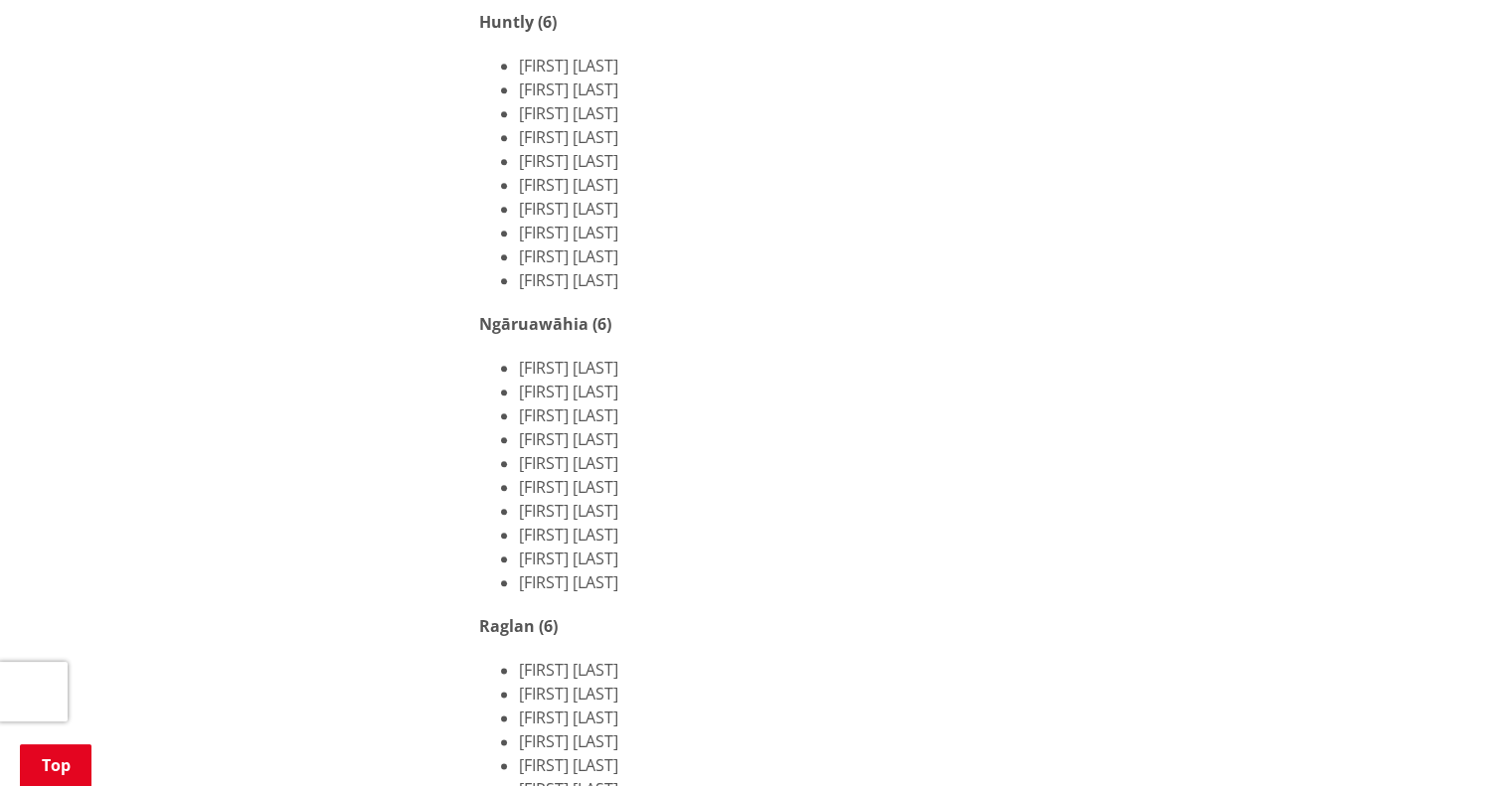 scroll, scrollTop: 2186, scrollLeft: 0, axis: vertical 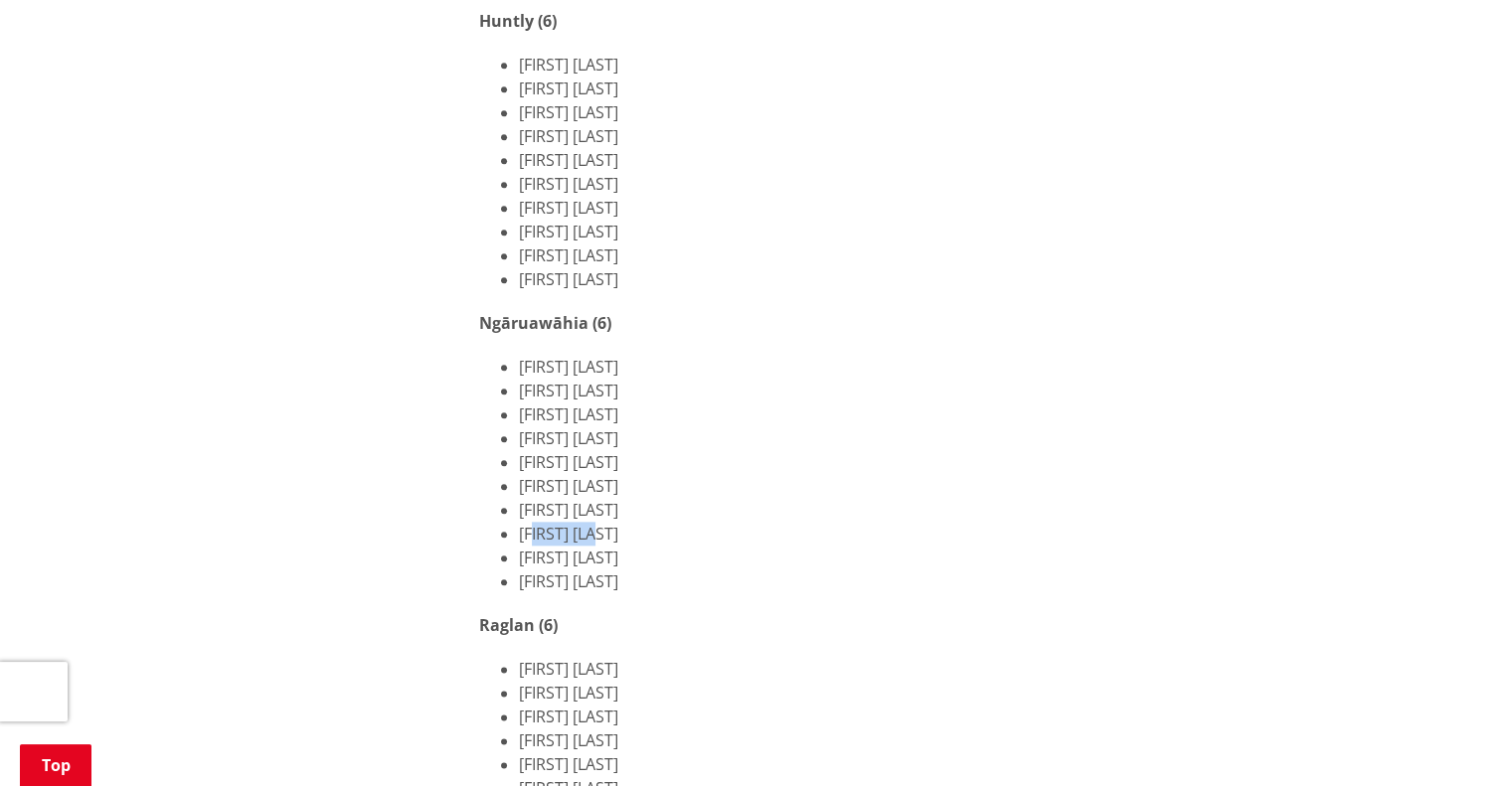 drag, startPoint x: 538, startPoint y: 535, endPoint x: 600, endPoint y: 526, distance: 62.64982 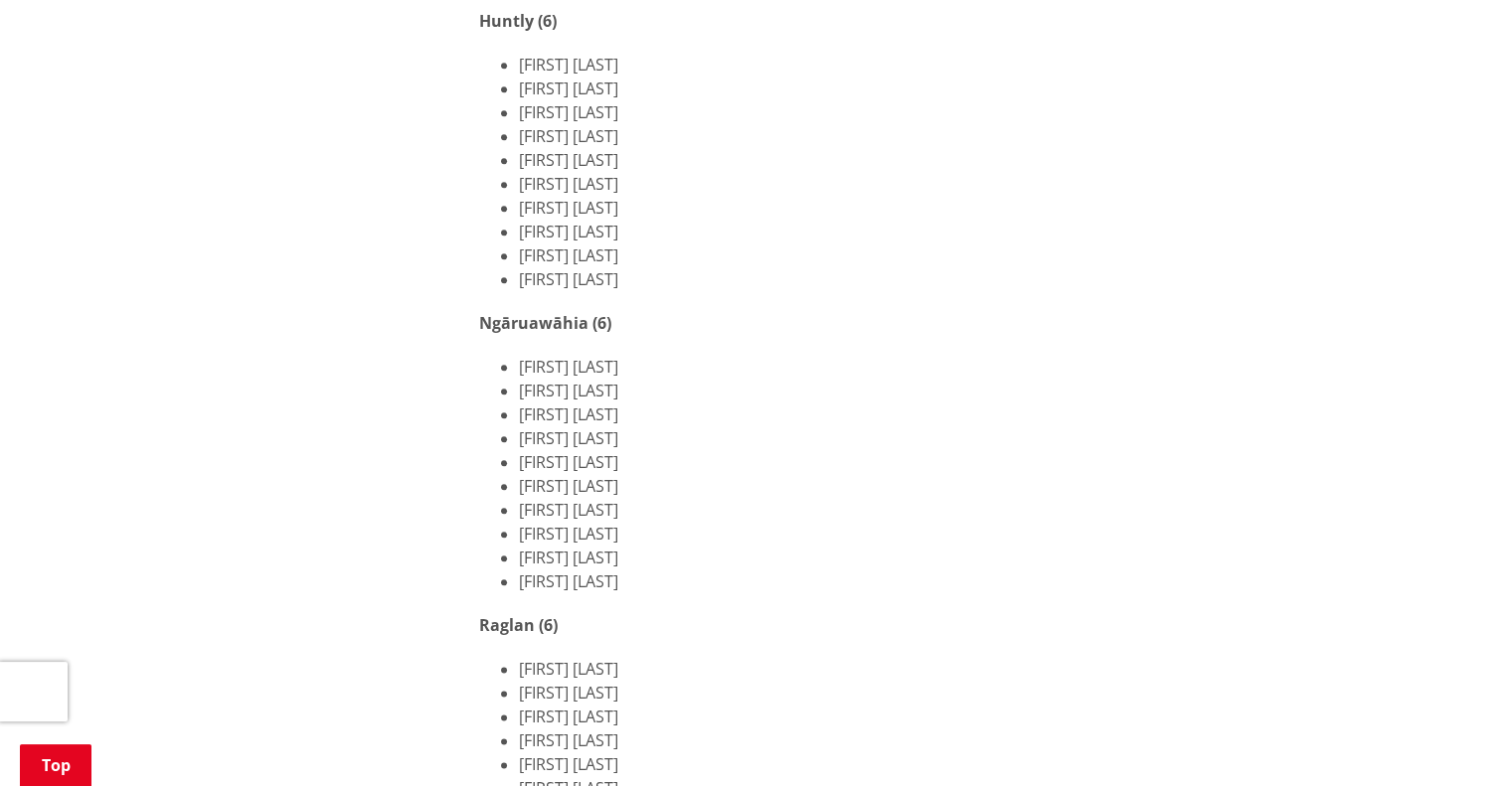 click on "[FIRST] [LAST]" at bounding box center (923, 534) 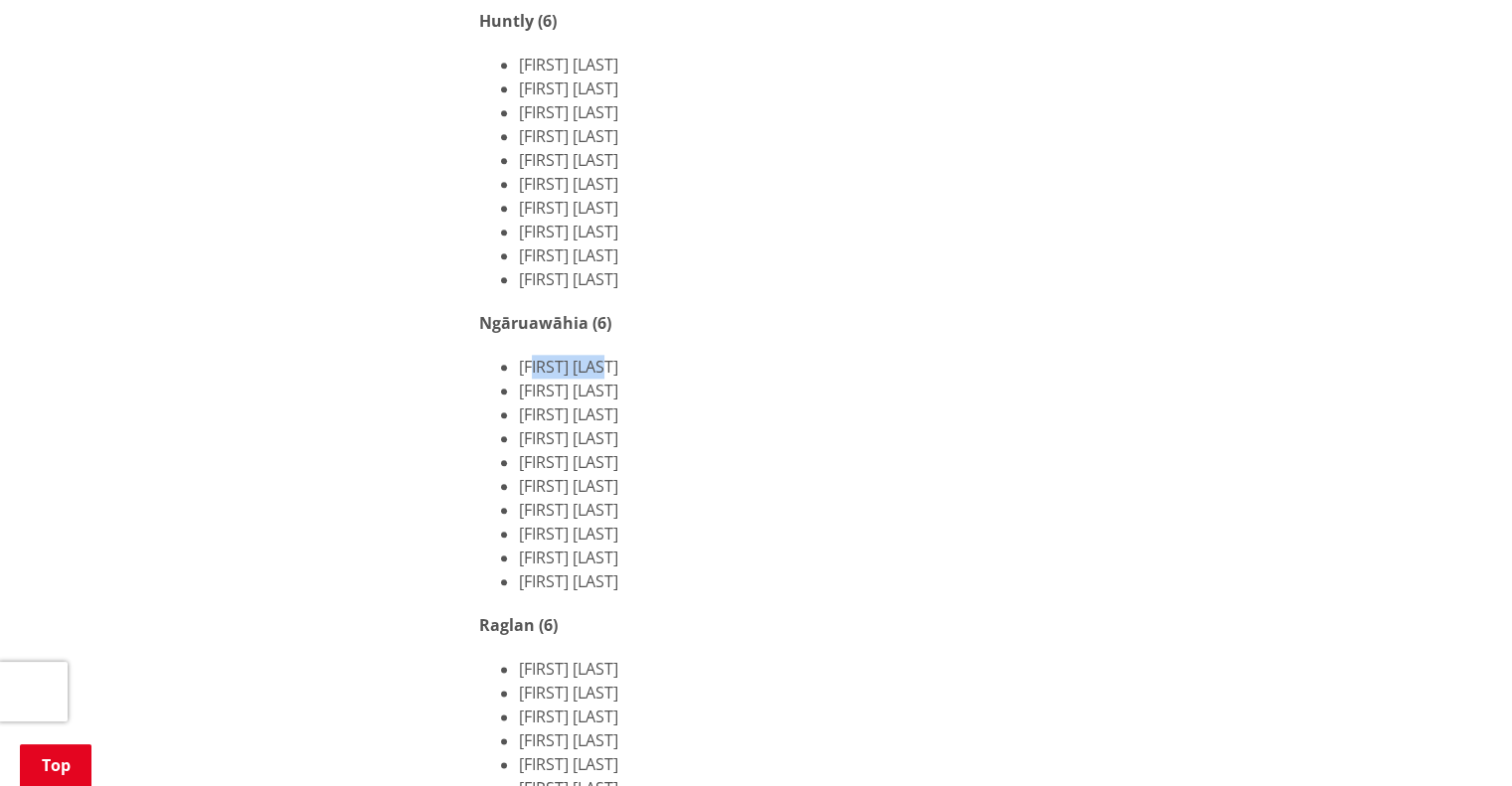 drag, startPoint x: 537, startPoint y: 364, endPoint x: 596, endPoint y: 365, distance: 59.00847 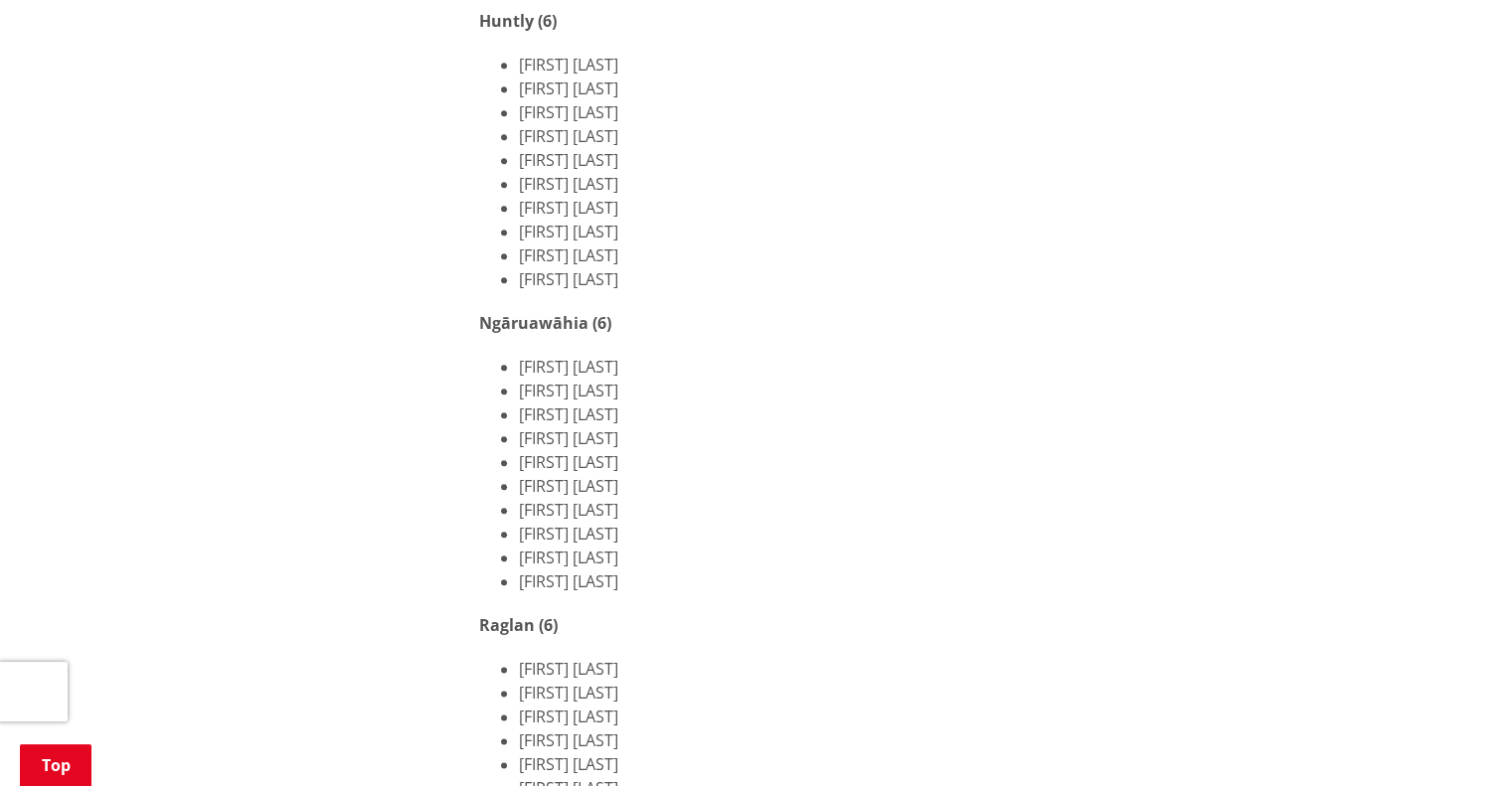 click on "Nominations closed at 12pm, [DATE]. Updated as of [DATE]. Candidates are listed in the order that their nominations have been received in.  Mayor [FIRST] [LAST] [FIRST] [LAST]
Councillors (13 seats across 10 wards)  Awaroa-Maramarua General Ward (1)  [FIRST] [LAST]  [FIRST] [LAST] Huntly General Ward (1)  [FIRST] [LAST] [FIRST] [LAST] [FIRST] [LAST] Newcastle-Ngāruawāhia General Ward (2)  [FIRST] [LAST] [FIRST] [LAST] [FIRST] [LAST] [FIRST] [LAST] Tamahere-Woodlands General Ward (2)  [FIRST] [LAST]  [FIRST] [LAST] [FIRST] [LAST] [FIRST] [LAST] [FIRST] [LAST] [FIRST] [LAST] Tai Raro Takiwaa Maaori Ward (1)  [FIRST] [LAST] [FIRST] [LAST] [FIRST] [LAST] [FIRST] [LAST] [FIRST] [LAST]" at bounding box center [756, 566] 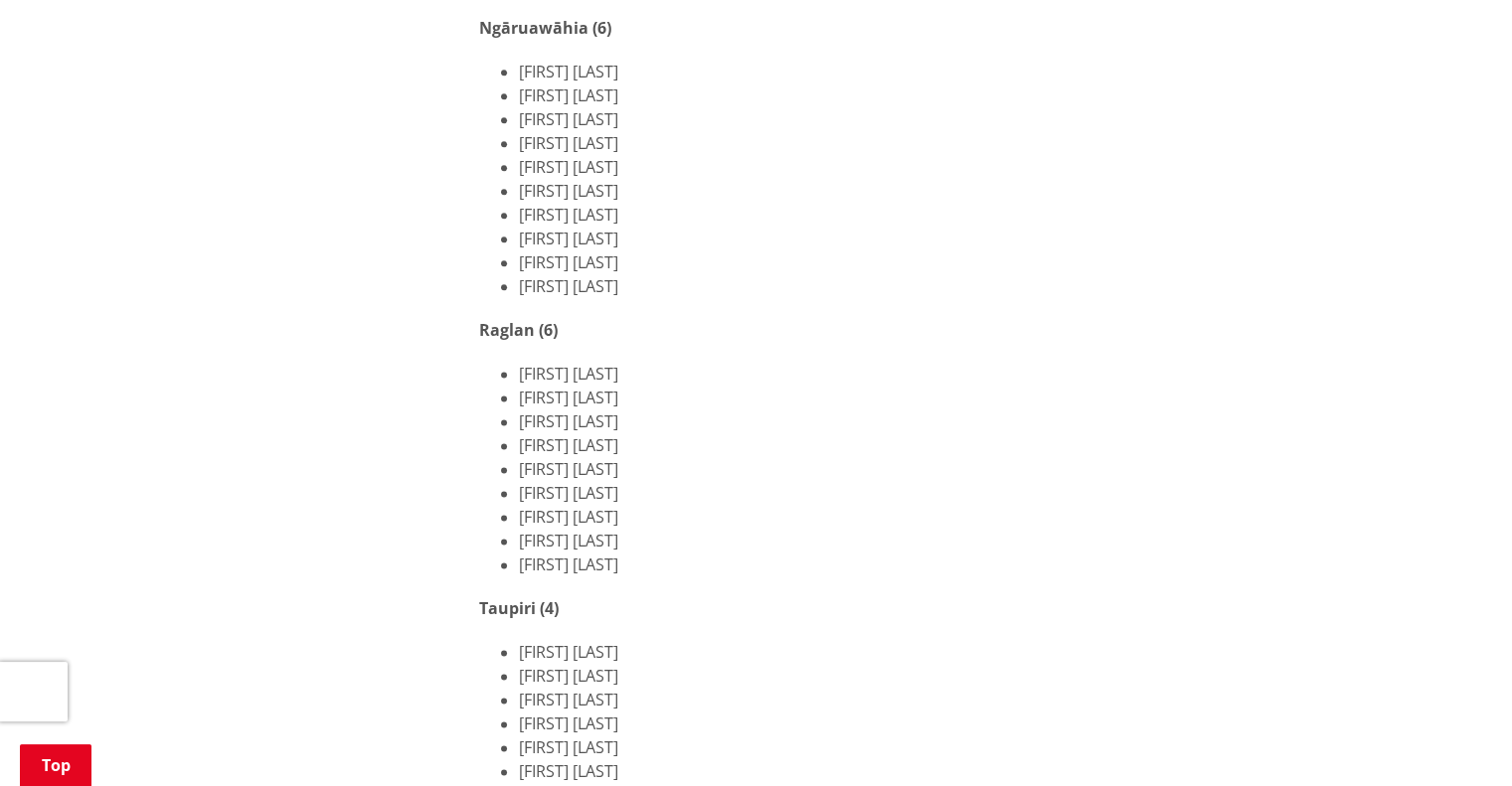 scroll, scrollTop: 2484, scrollLeft: 0, axis: vertical 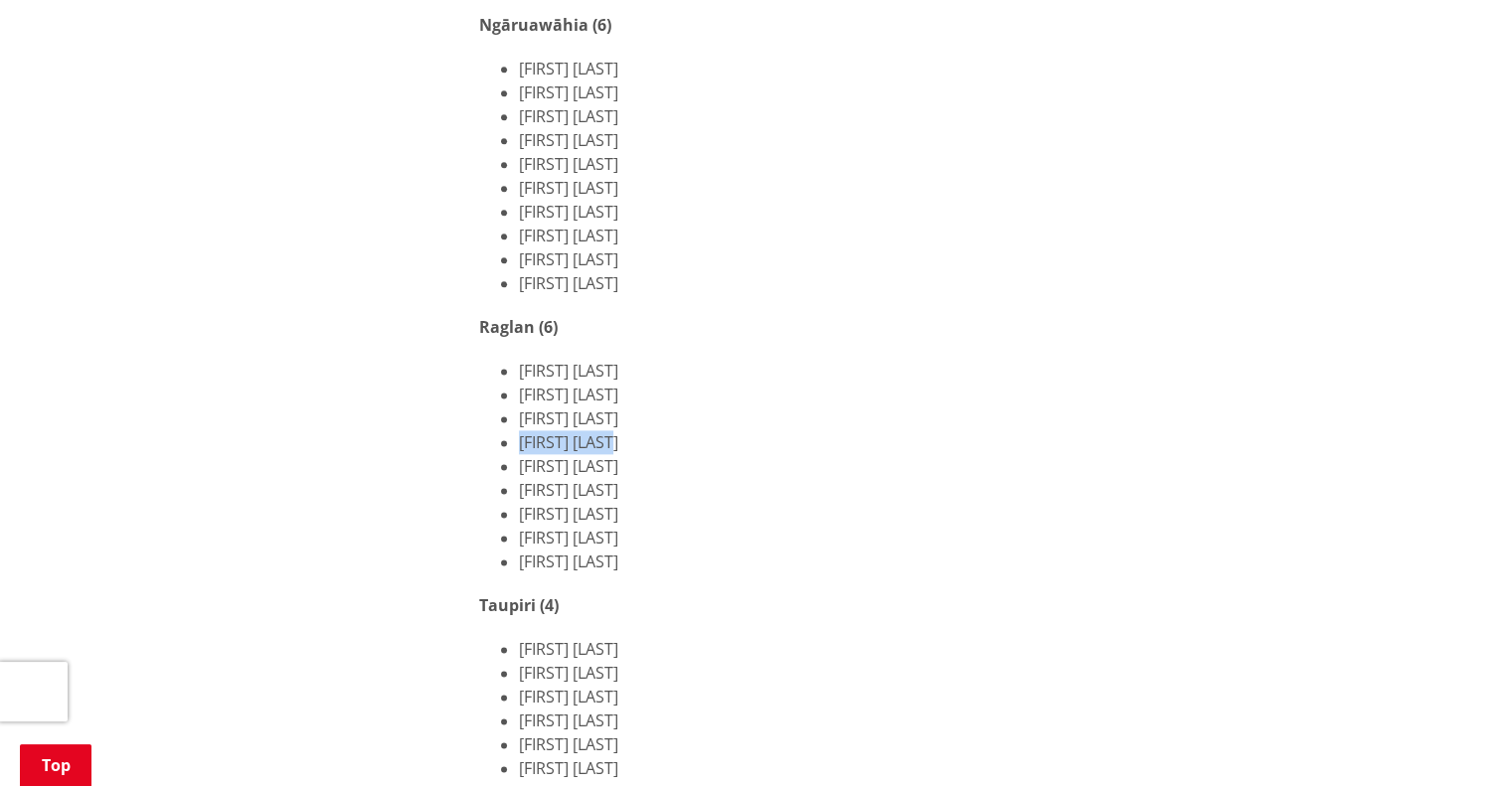 drag, startPoint x: 517, startPoint y: 436, endPoint x: 644, endPoint y: 439, distance: 127.03543 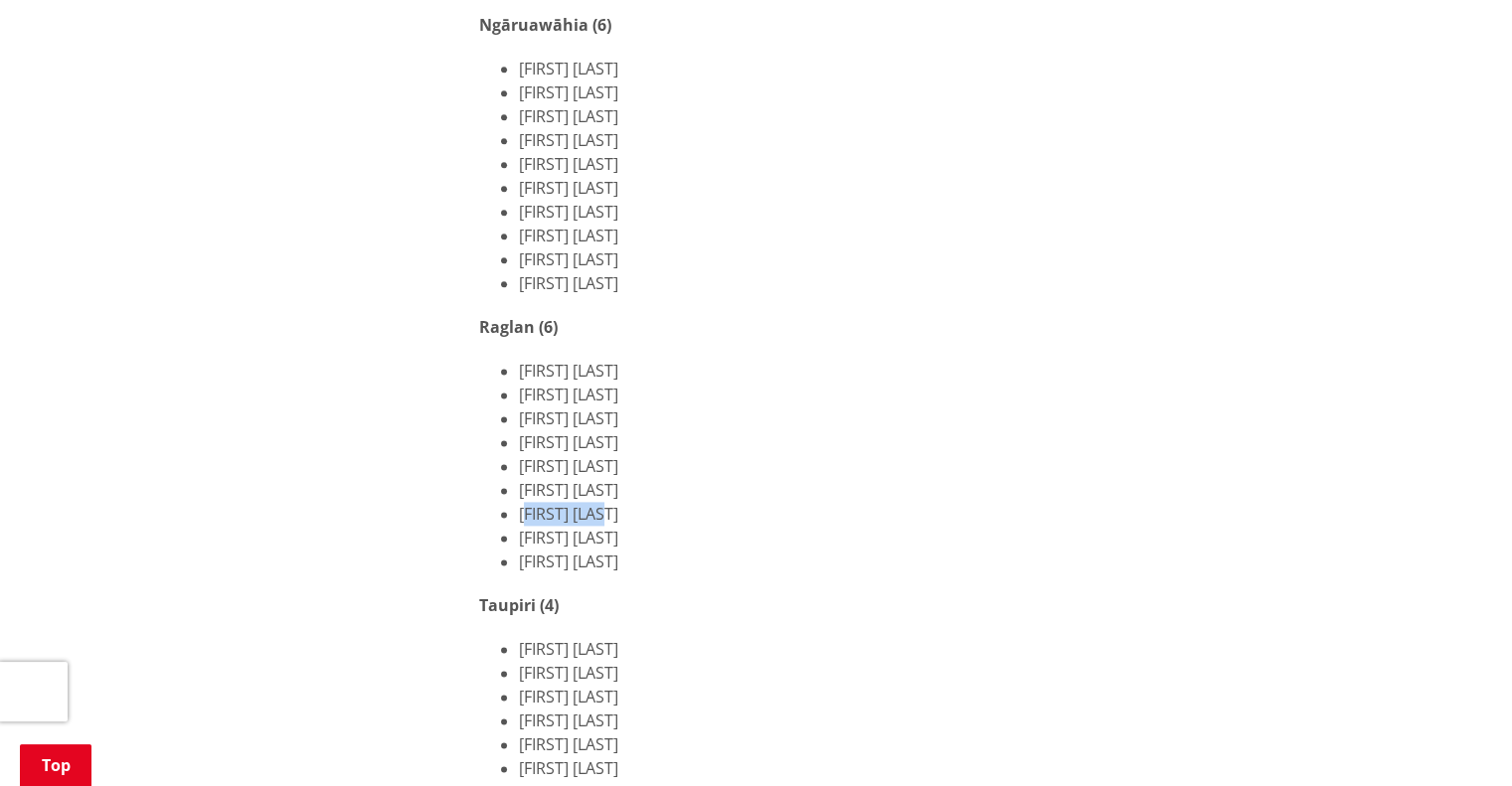 drag, startPoint x: 525, startPoint y: 511, endPoint x: 623, endPoint y: 508, distance: 98.04591 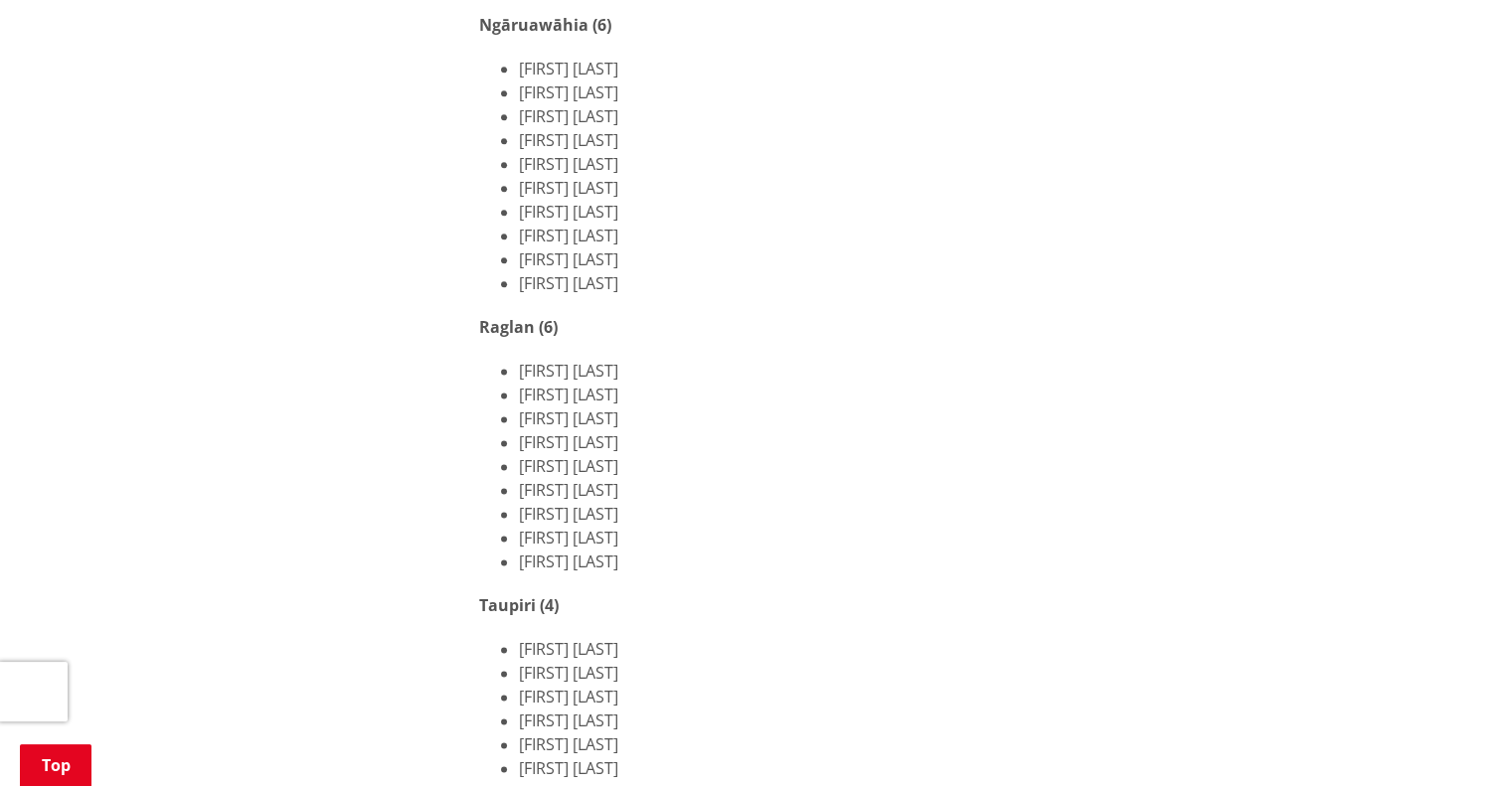 click on "[FIRST] [LAST]" at bounding box center [923, 514] 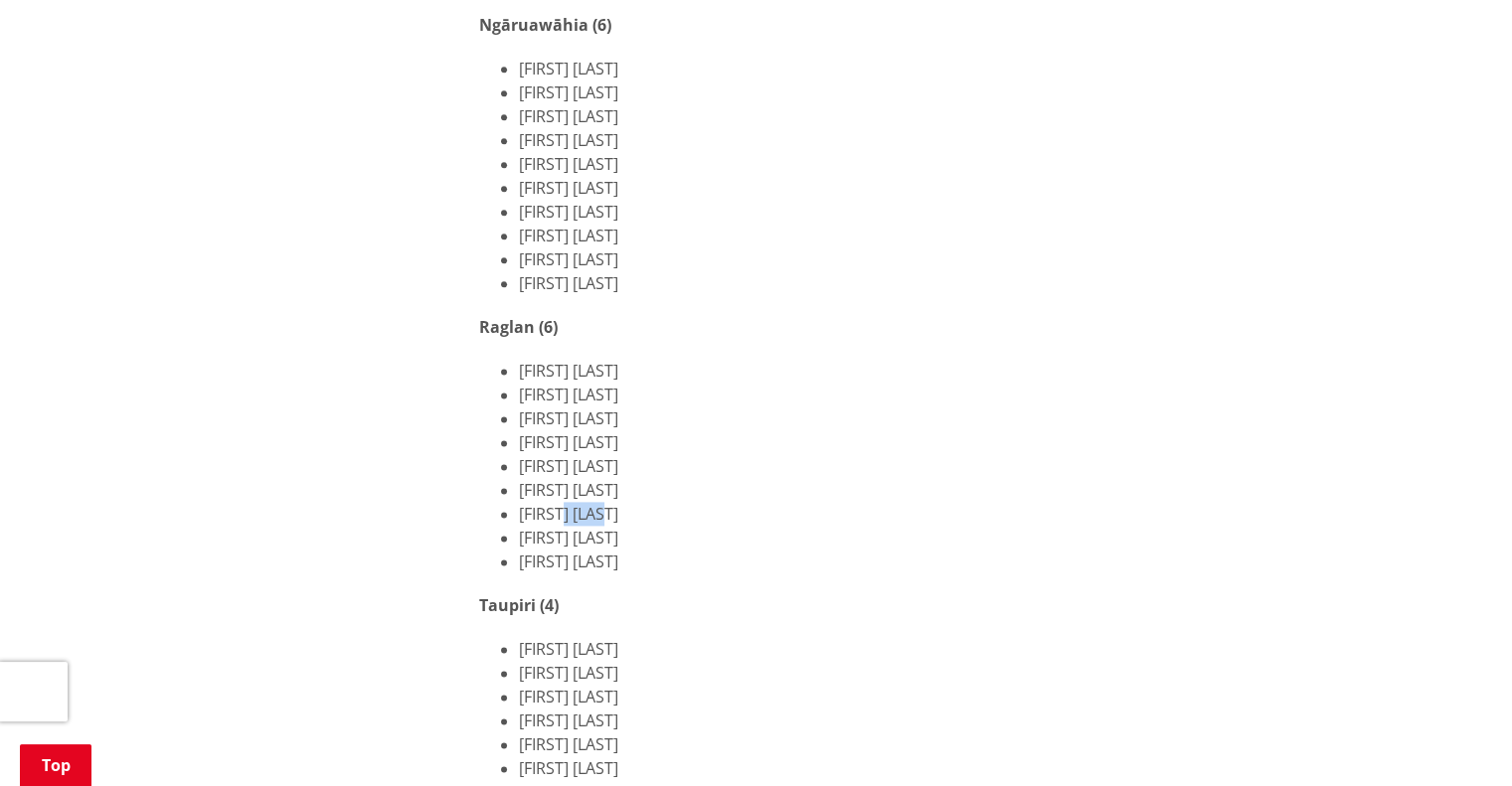 click on "[FIRST] [LAST]" at bounding box center [923, 514] 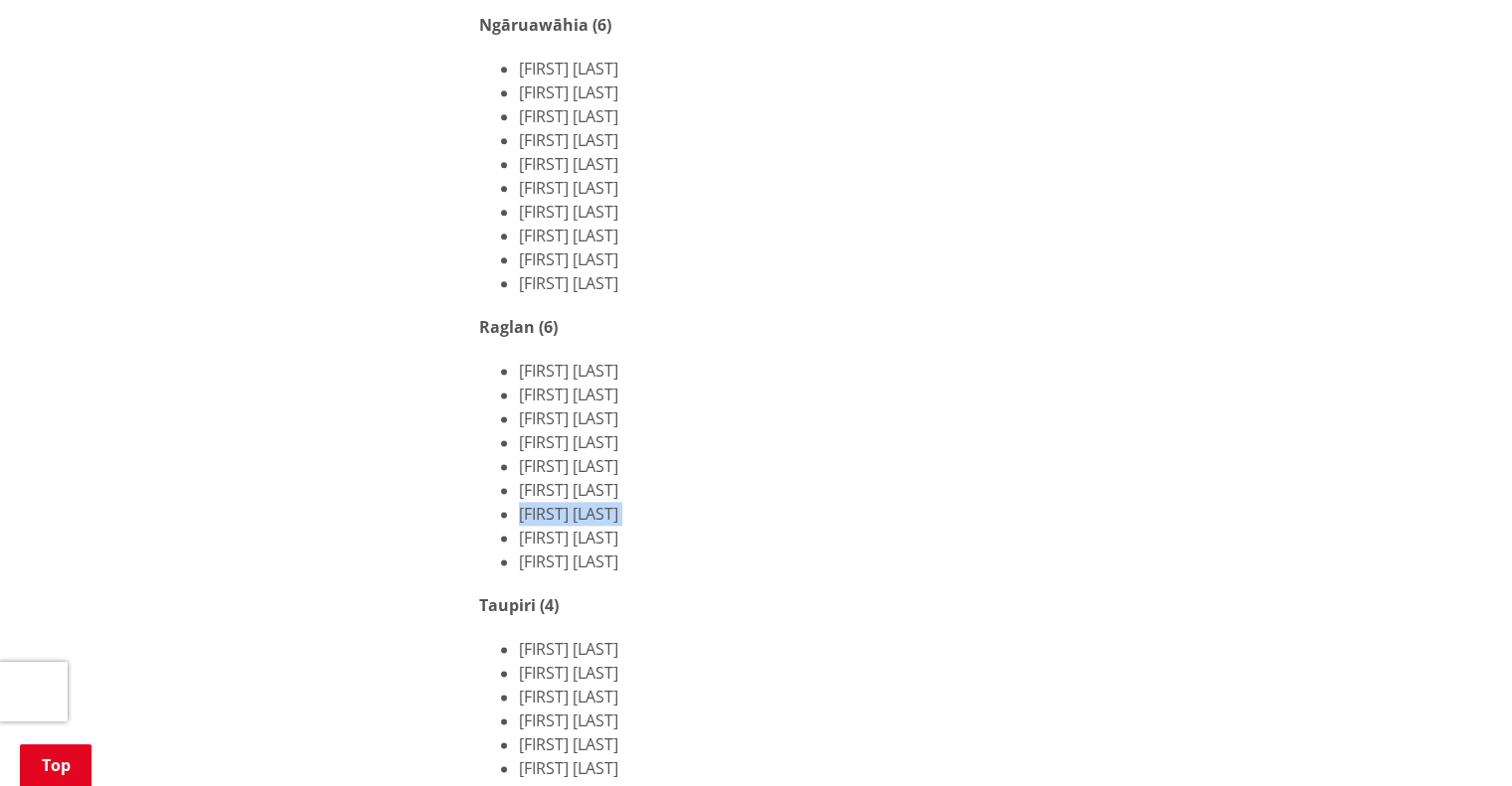click on "[FIRST] [LAST]" at bounding box center [923, 514] 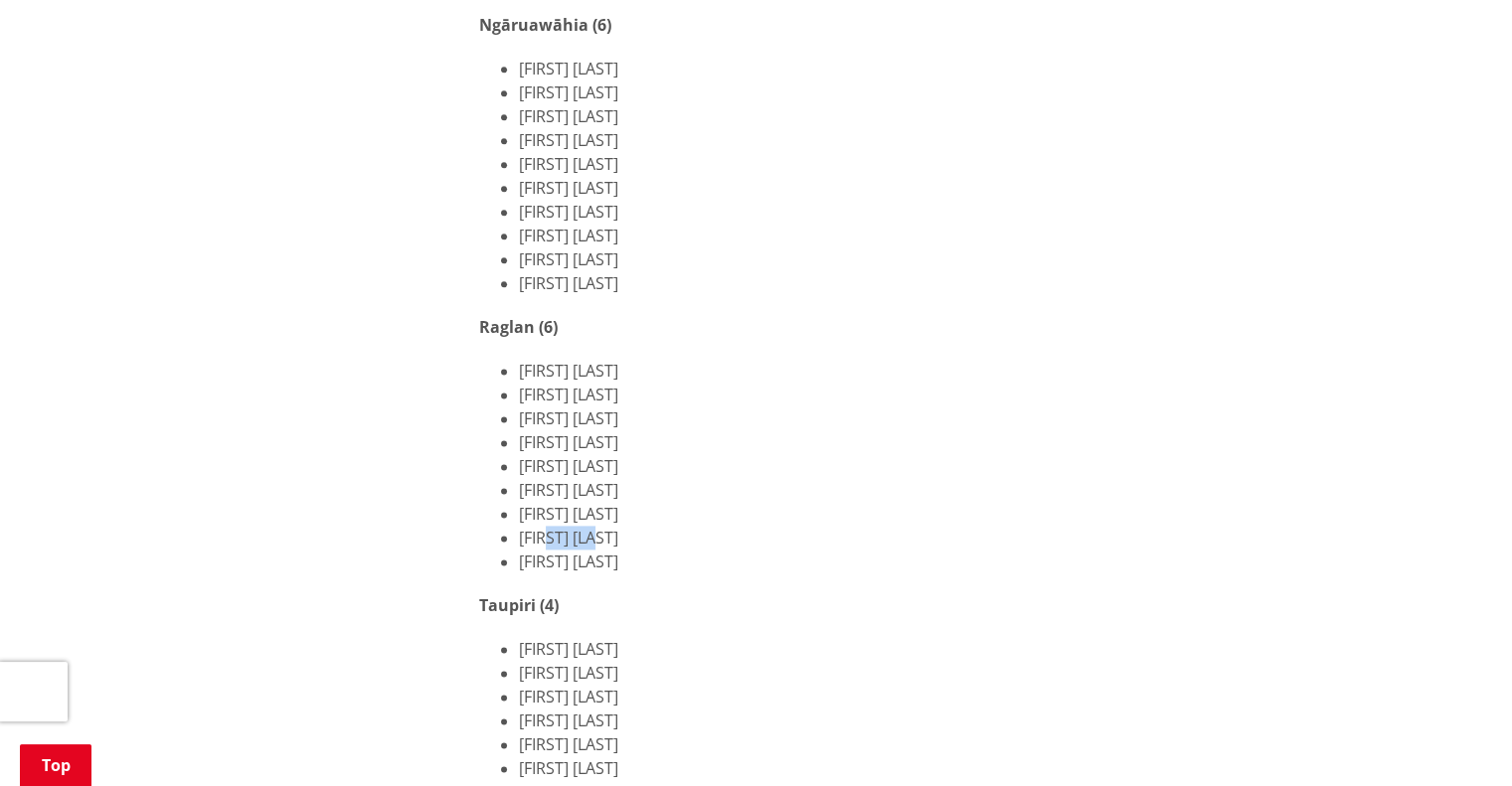 drag, startPoint x: 543, startPoint y: 544, endPoint x: 634, endPoint y: 532, distance: 91.787799 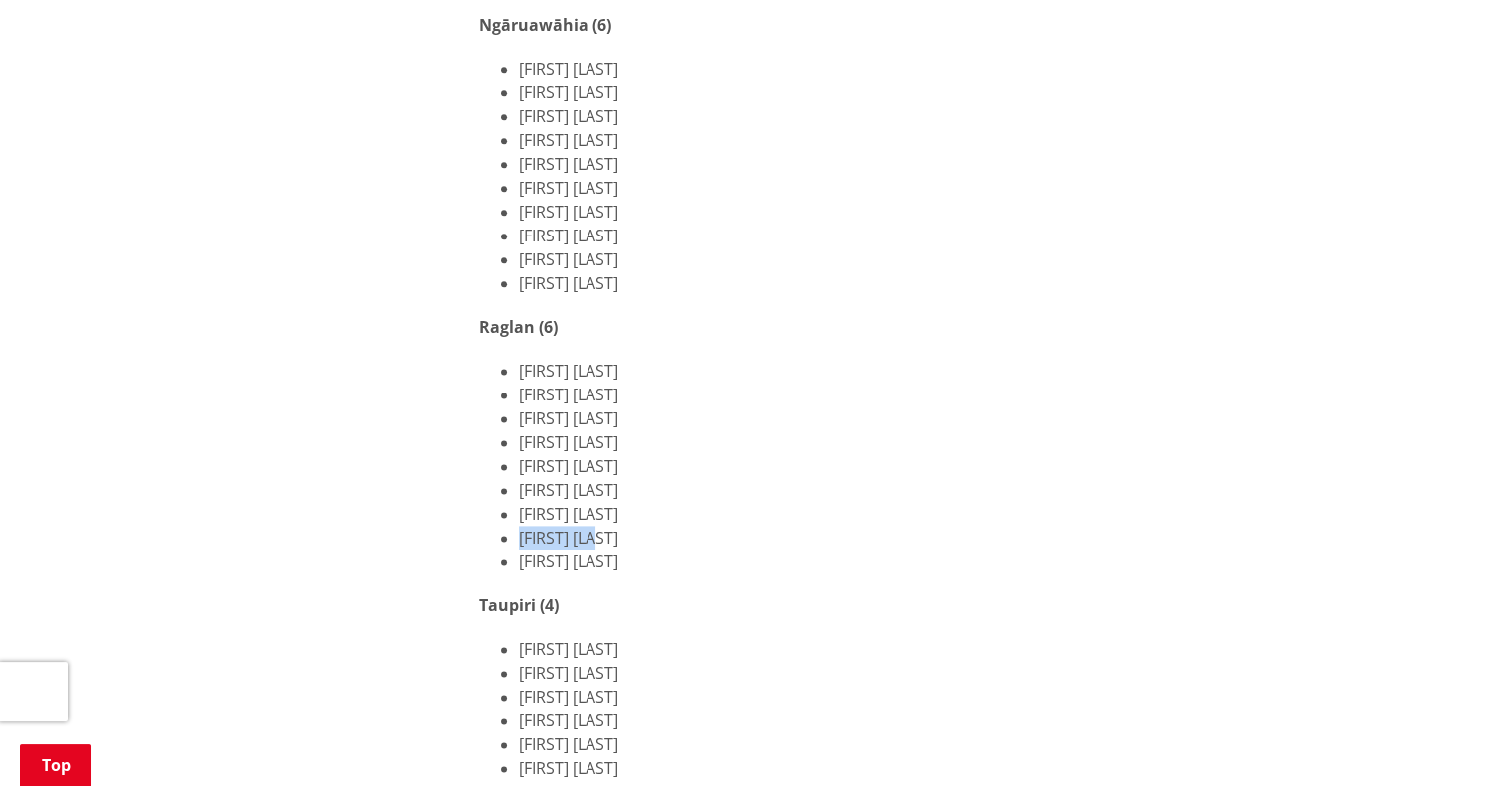 drag, startPoint x: 517, startPoint y: 536, endPoint x: 640, endPoint y: 529, distance: 123.199026 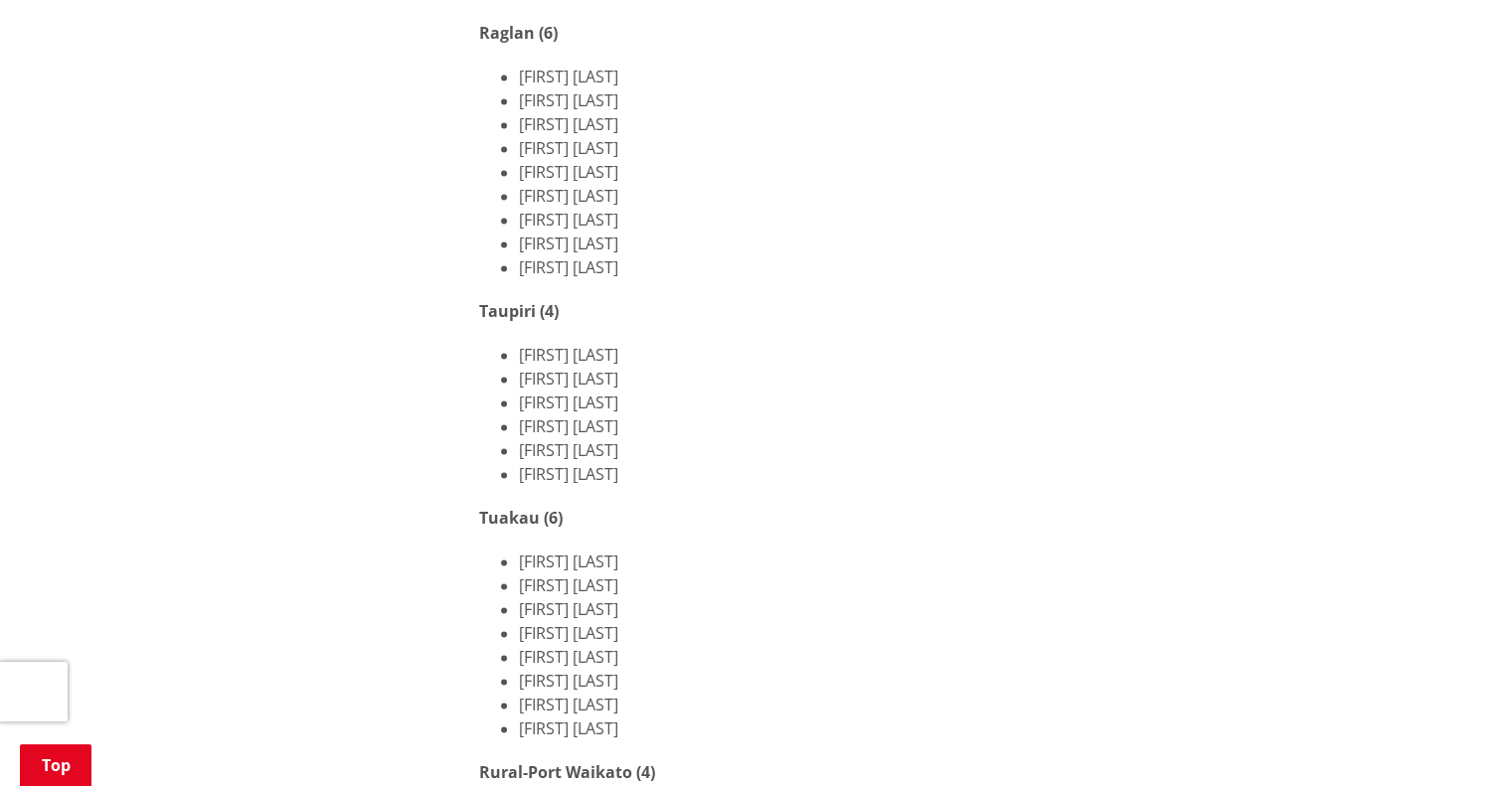 scroll, scrollTop: 2782, scrollLeft: 0, axis: vertical 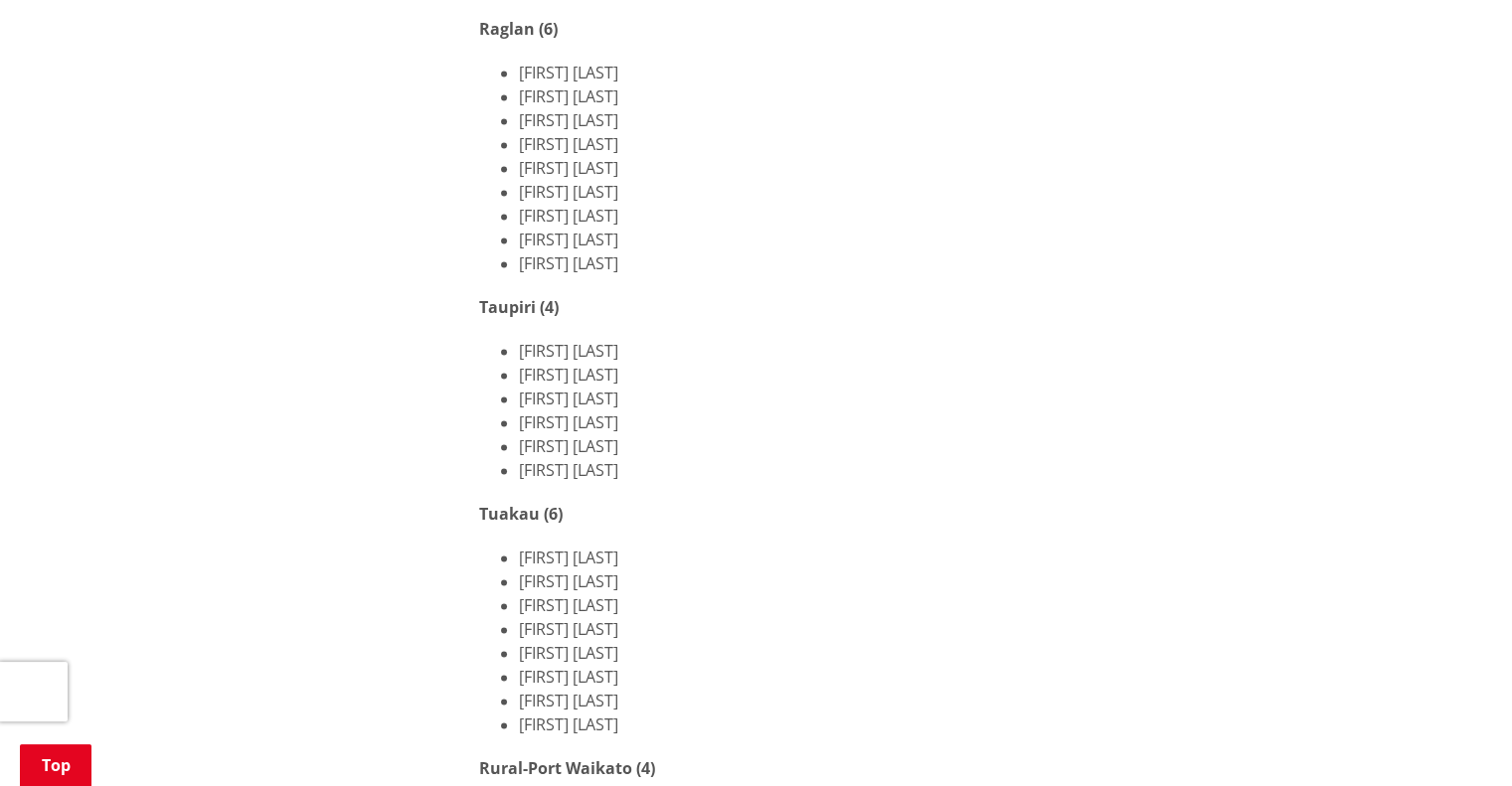 drag, startPoint x: 691, startPoint y: 463, endPoint x: 692, endPoint y: 478, distance: 15.033296 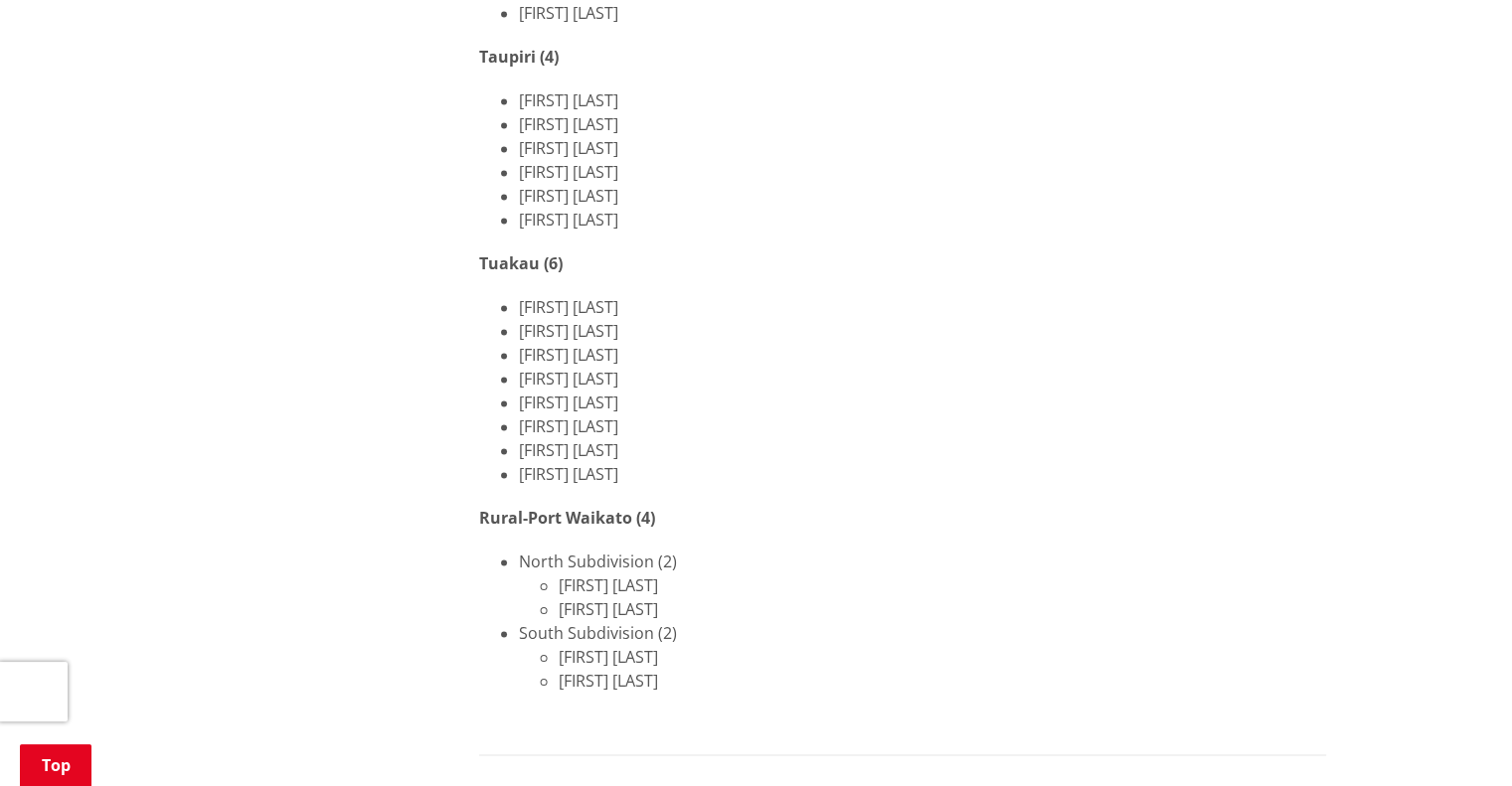 scroll, scrollTop: 3080, scrollLeft: 0, axis: vertical 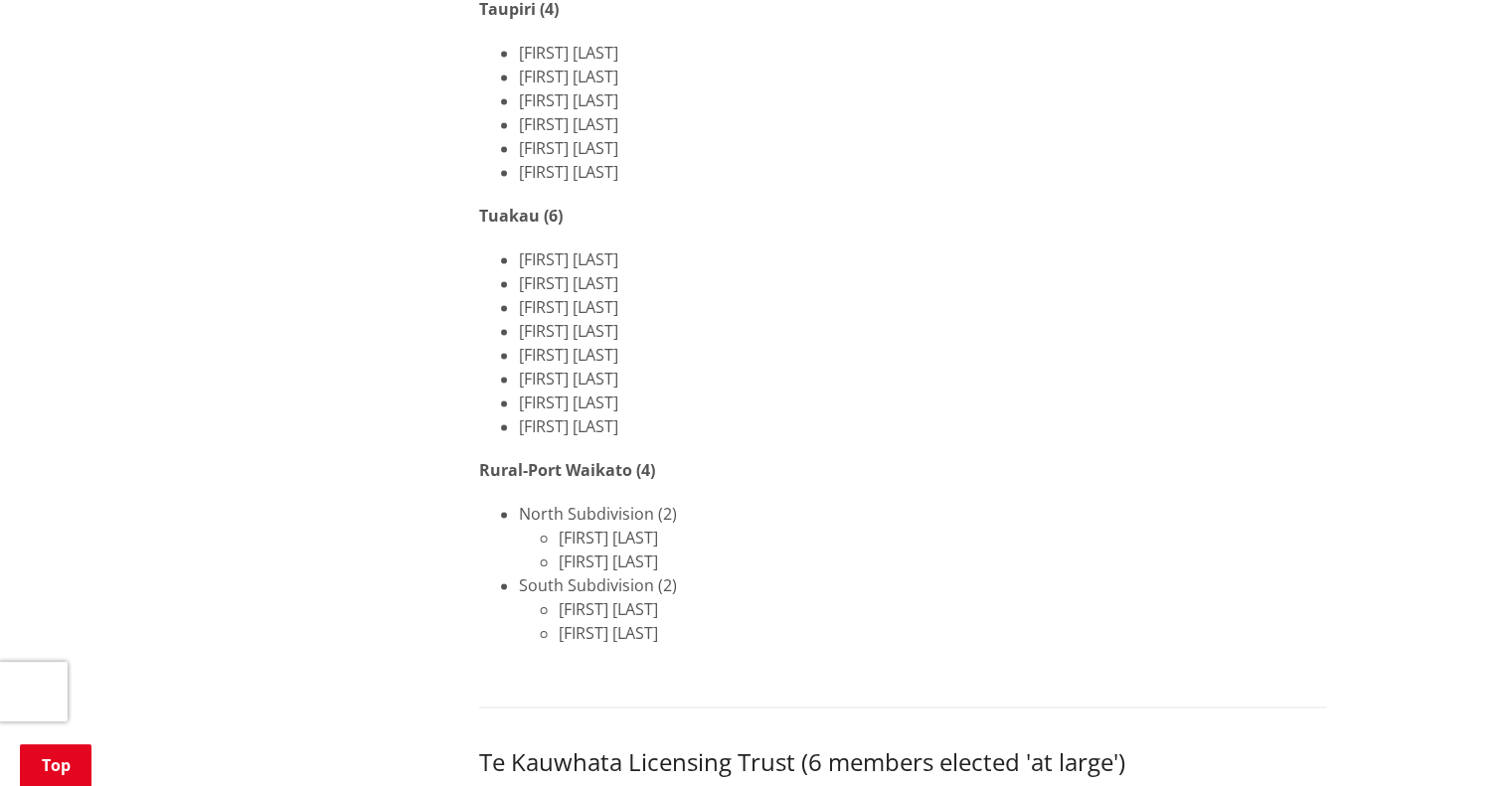 drag, startPoint x: 539, startPoint y: 282, endPoint x: 672, endPoint y: 294, distance: 133.54026 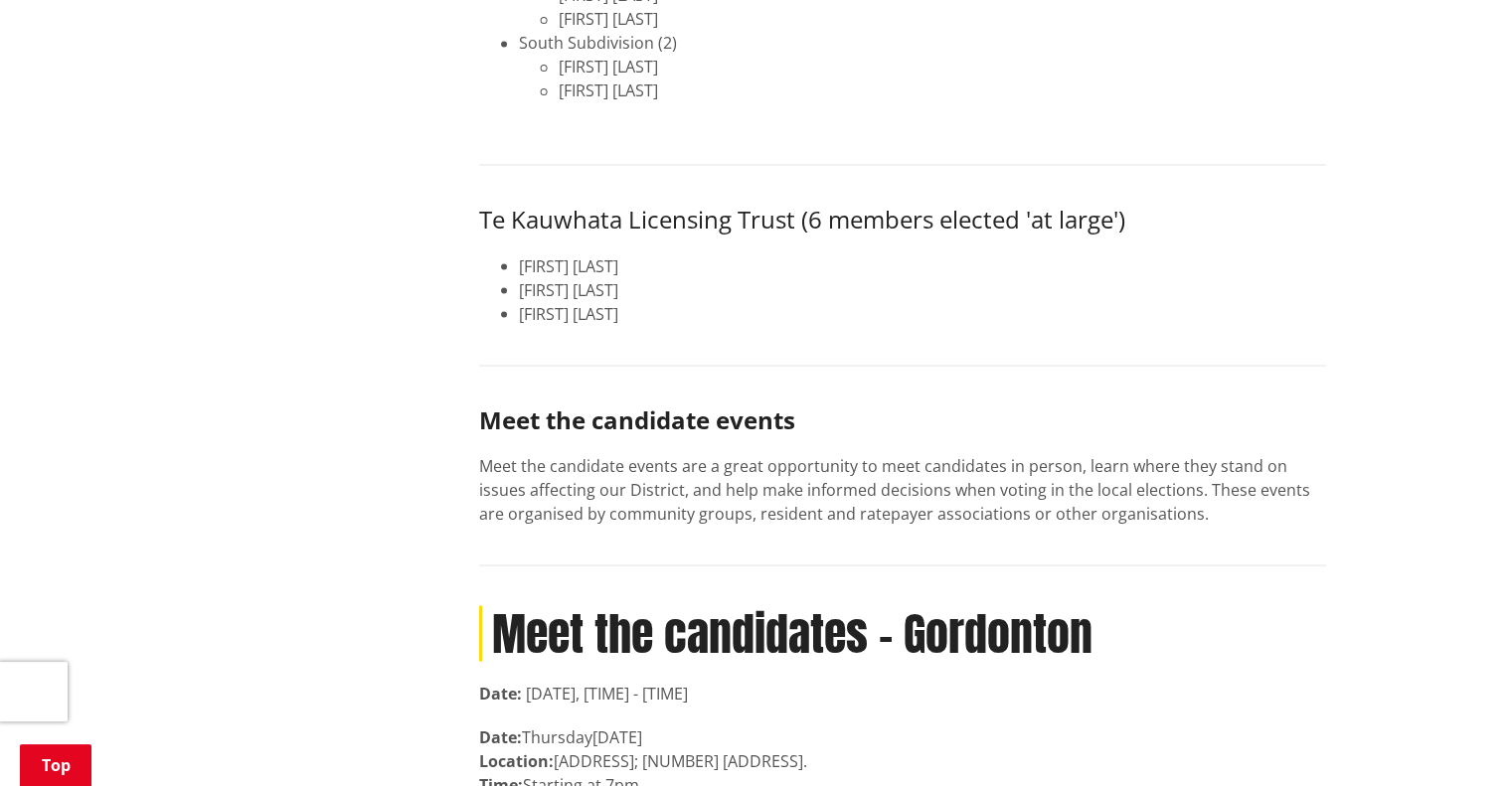 scroll, scrollTop: 3080, scrollLeft: 0, axis: vertical 